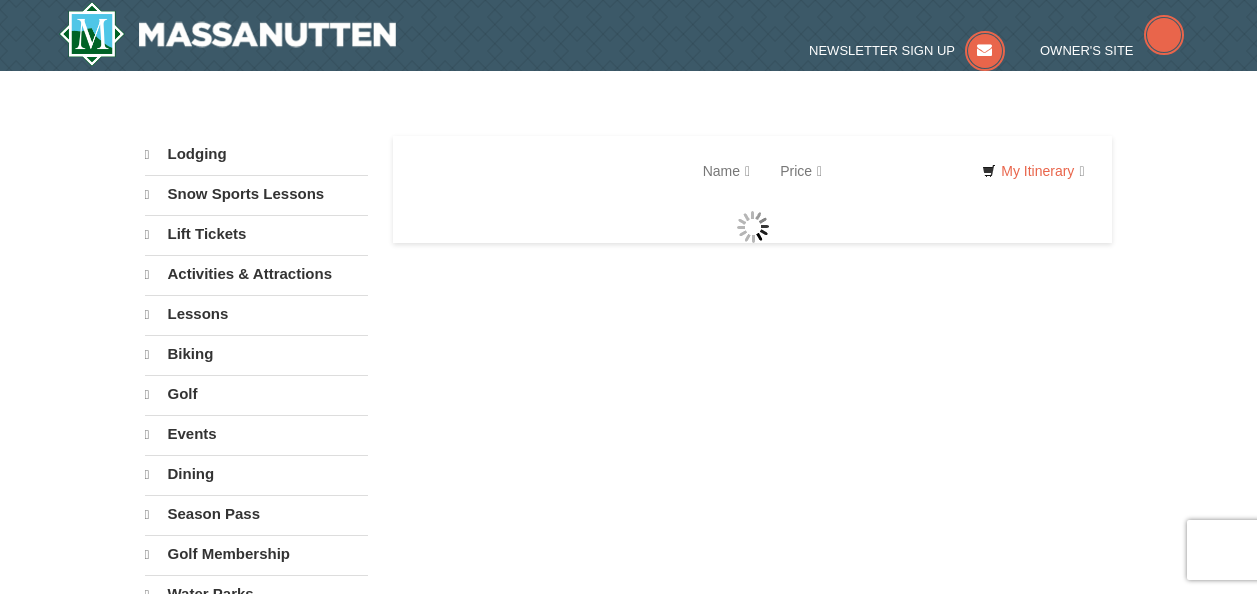 scroll, scrollTop: 0, scrollLeft: 0, axis: both 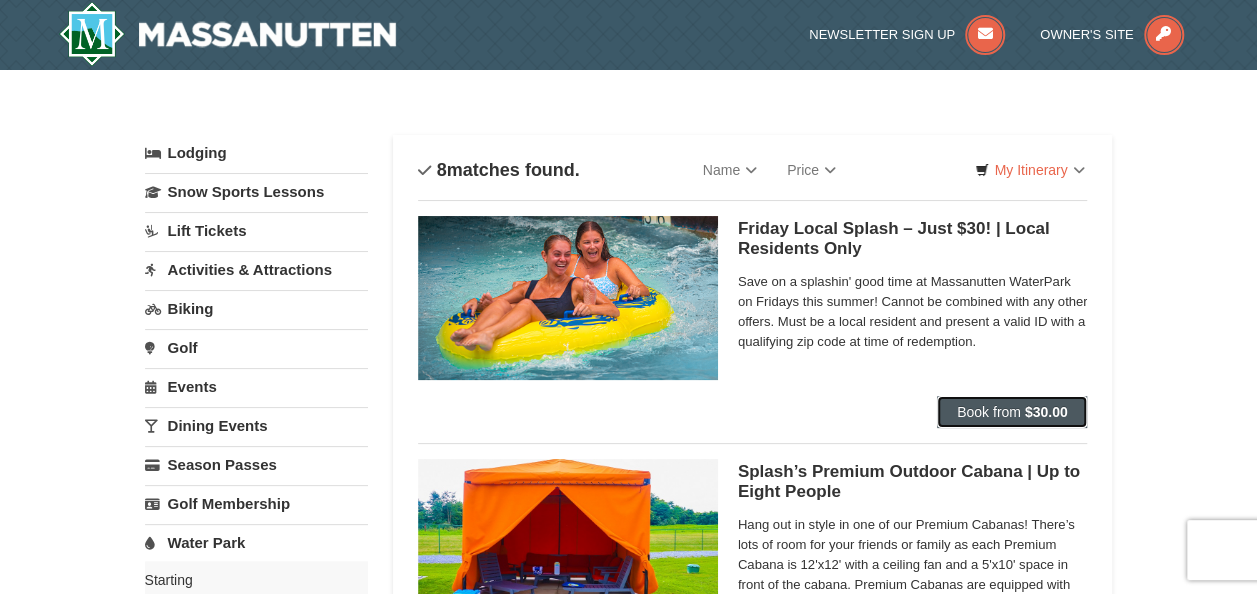 click on "$30.00" at bounding box center (1046, 412) 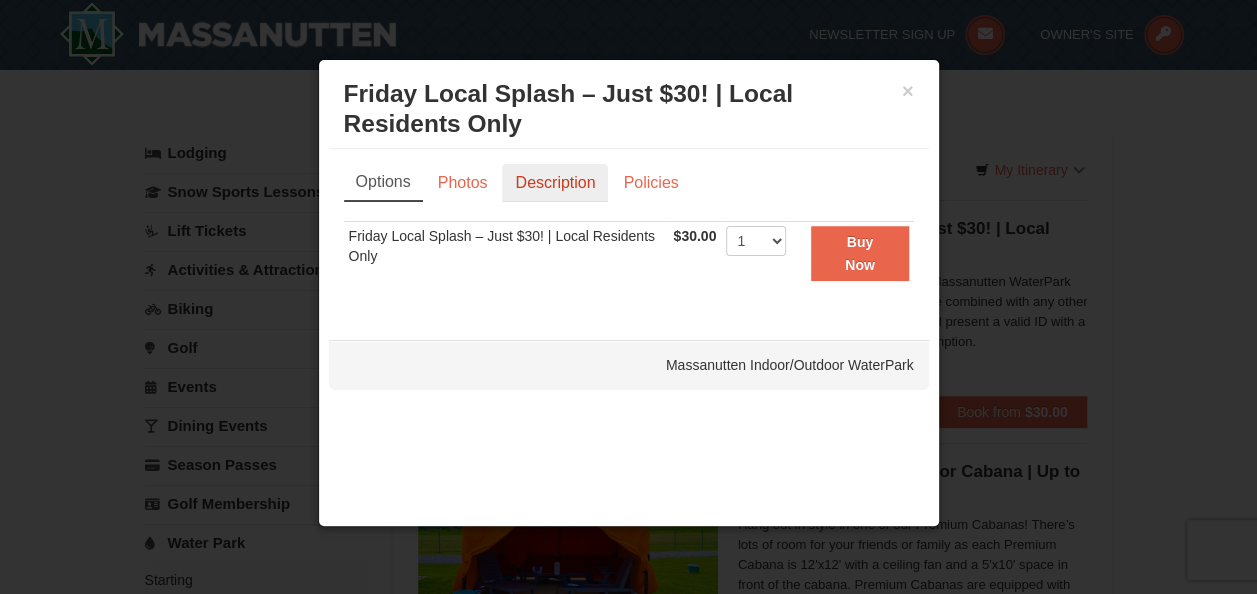 click on "Description" at bounding box center [555, 183] 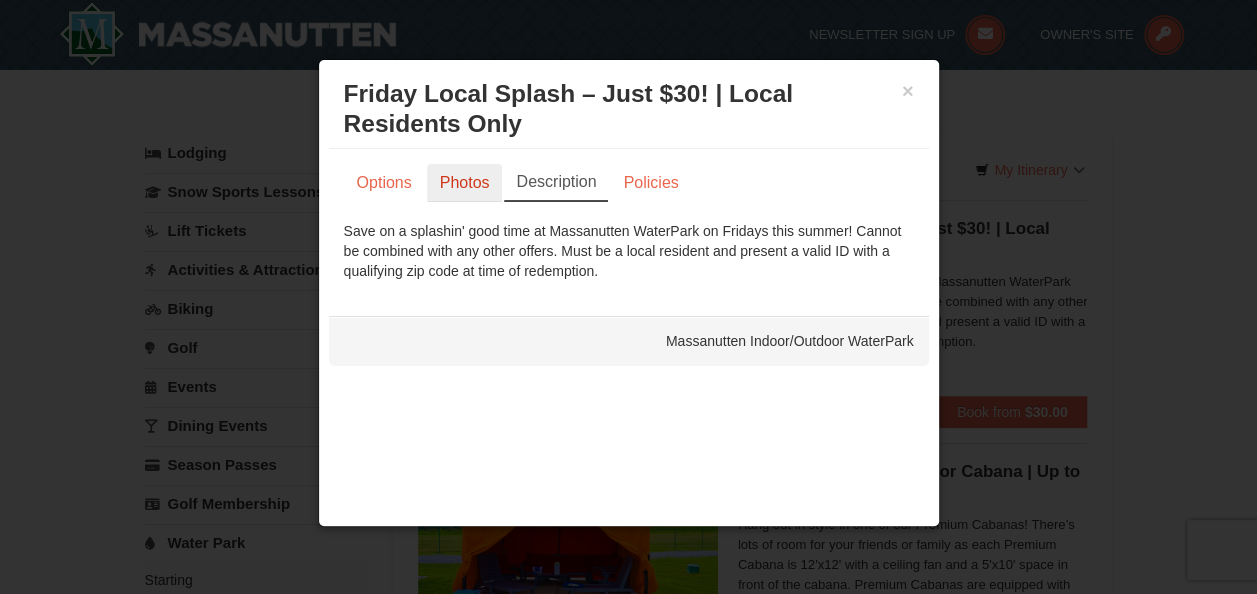 click on "Photos" at bounding box center (465, 183) 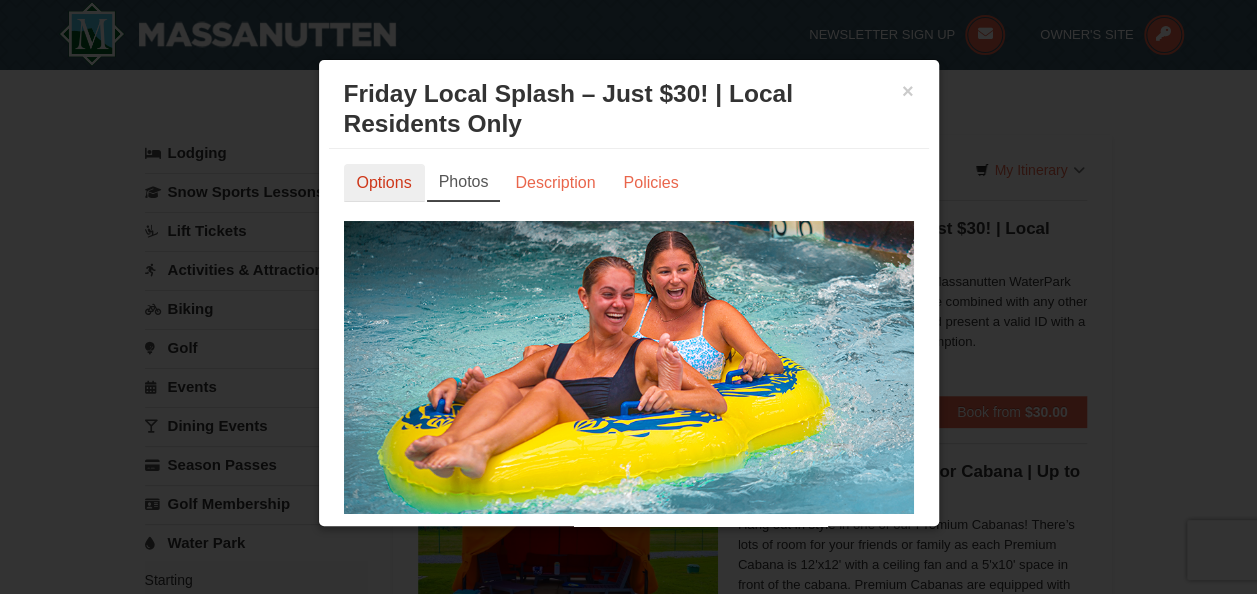 click on "Options" at bounding box center [384, 183] 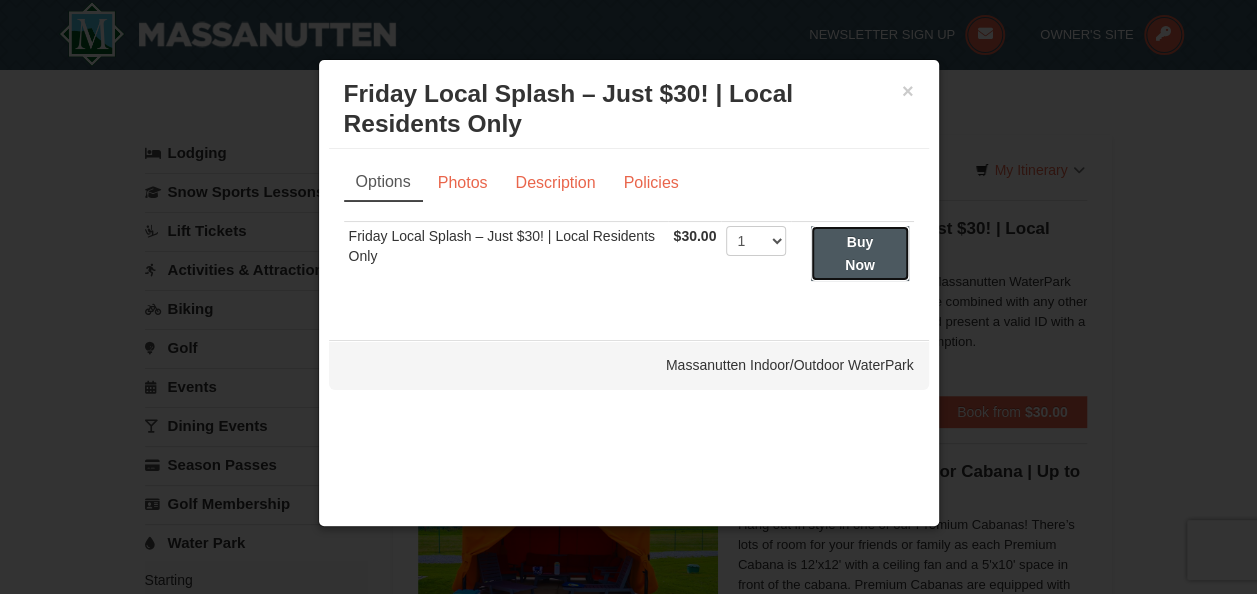 click on "Buy Now" at bounding box center [859, 253] 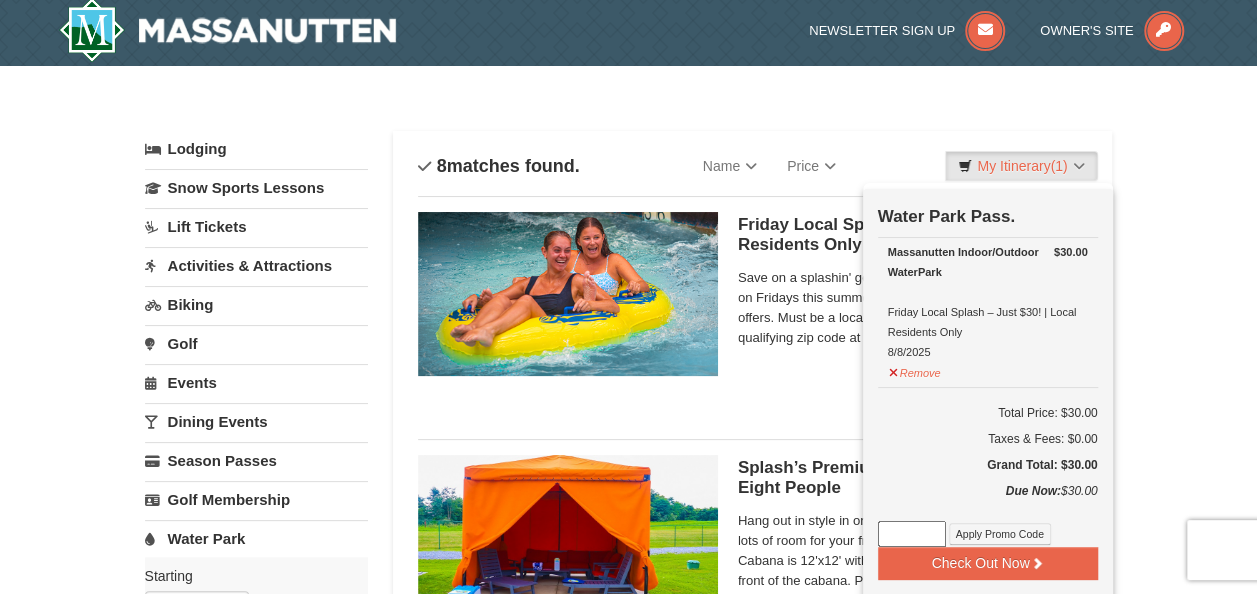 scroll, scrollTop: 6, scrollLeft: 0, axis: vertical 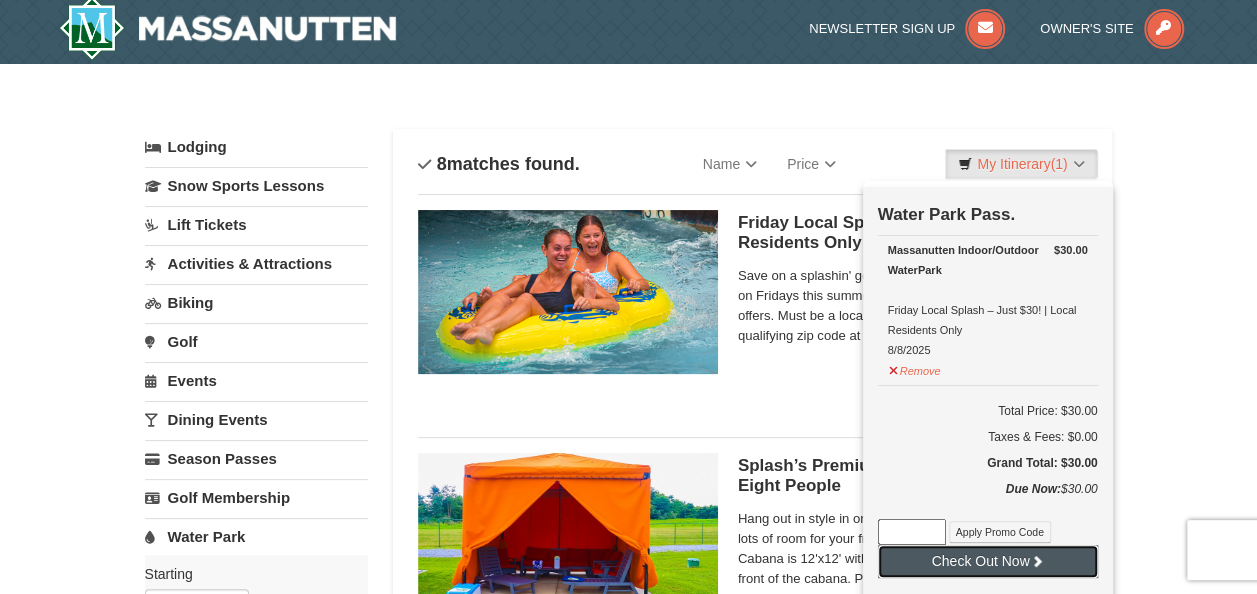 click on "Check Out Now" at bounding box center (988, 561) 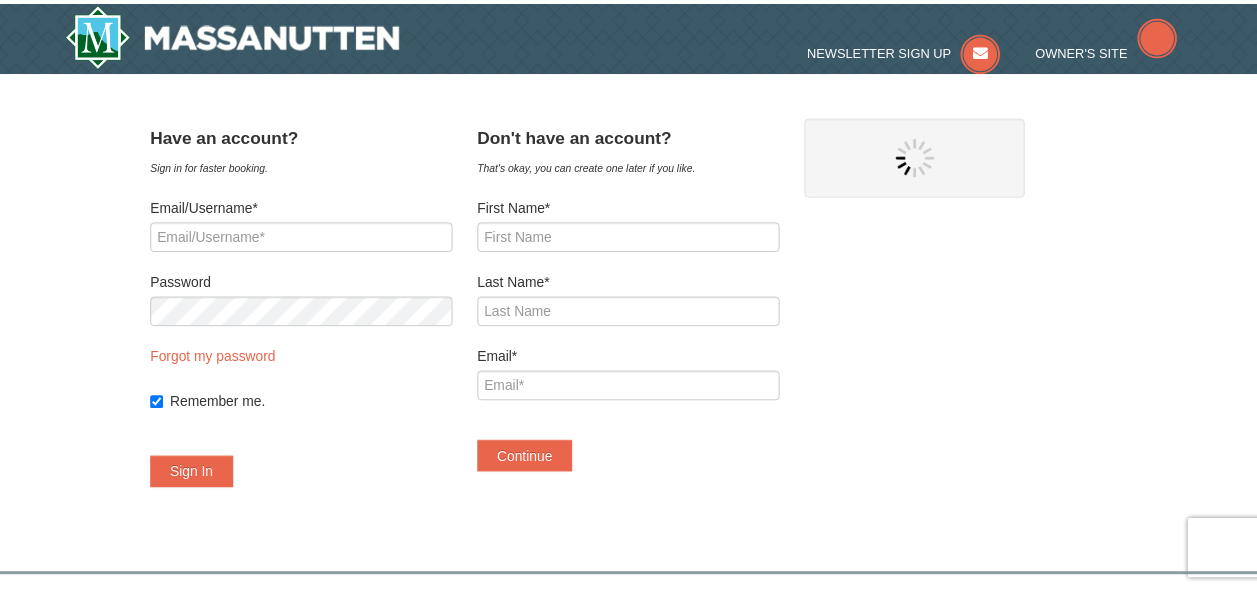 scroll, scrollTop: 0, scrollLeft: 0, axis: both 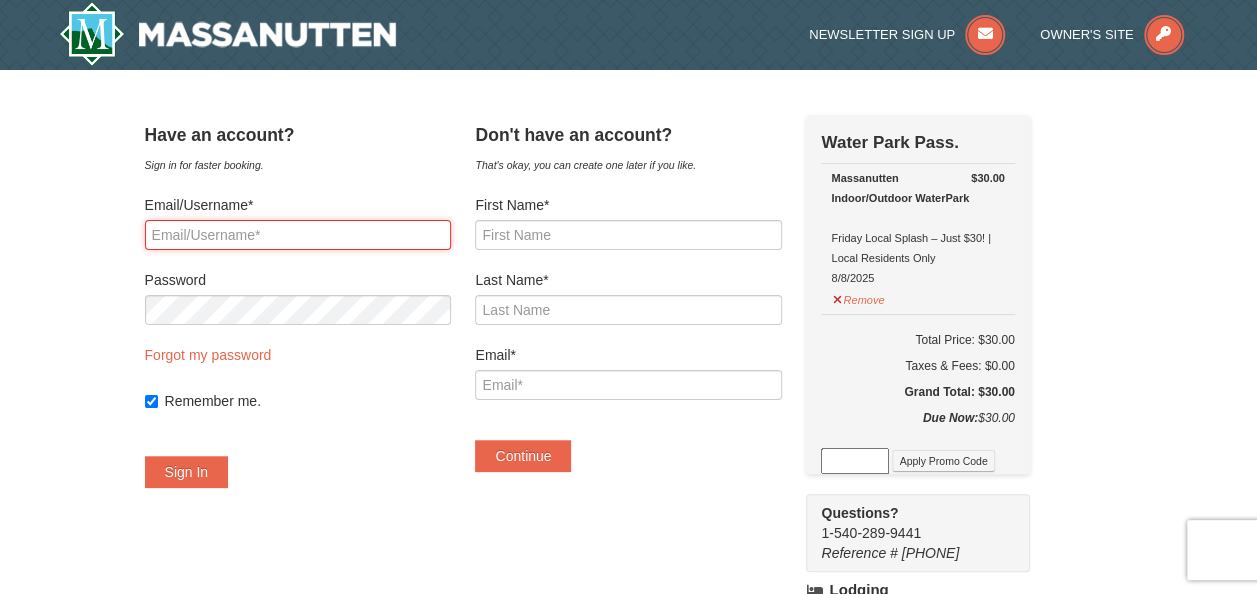 click on "Email/Username*" at bounding box center (298, 235) 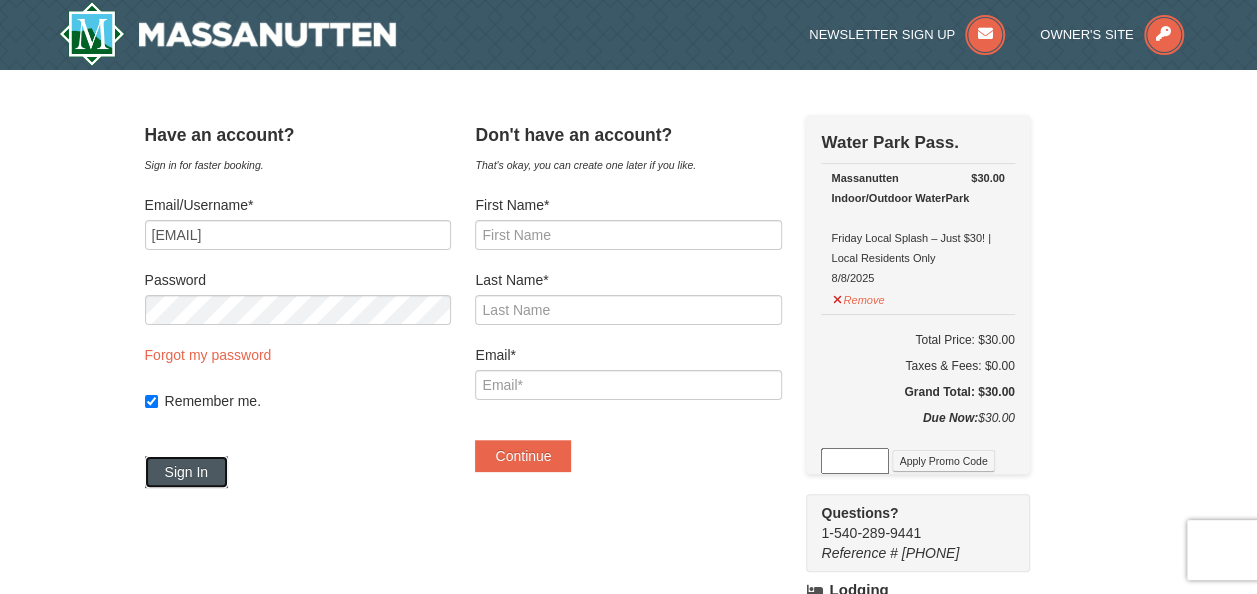 click on "Sign In" at bounding box center (187, 472) 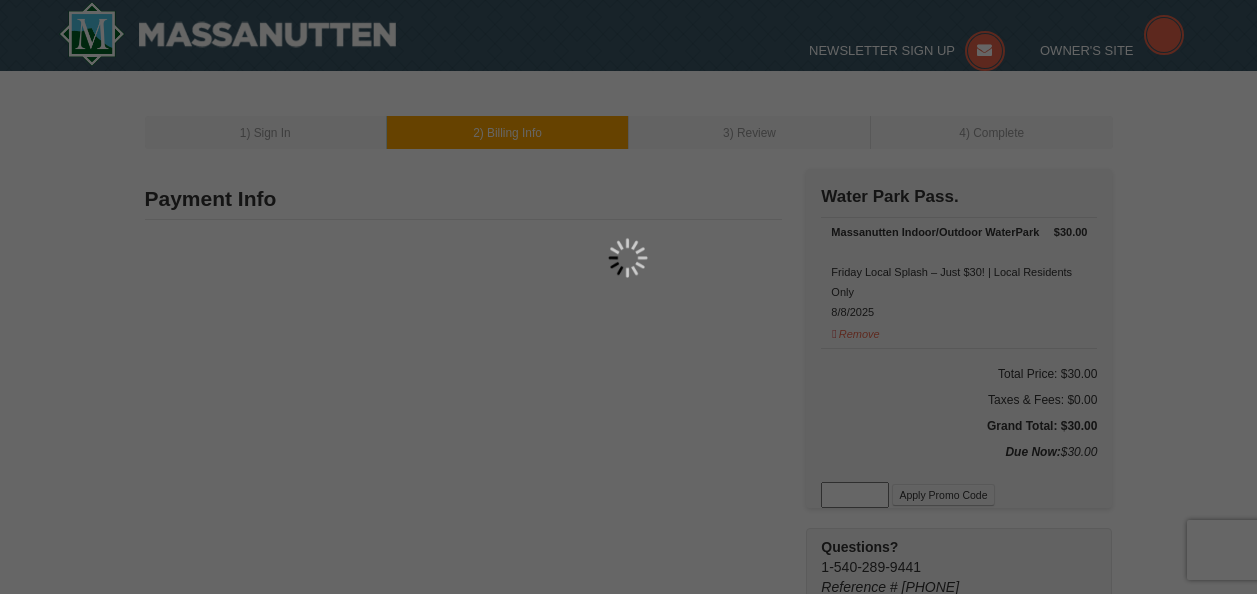 scroll, scrollTop: 0, scrollLeft: 0, axis: both 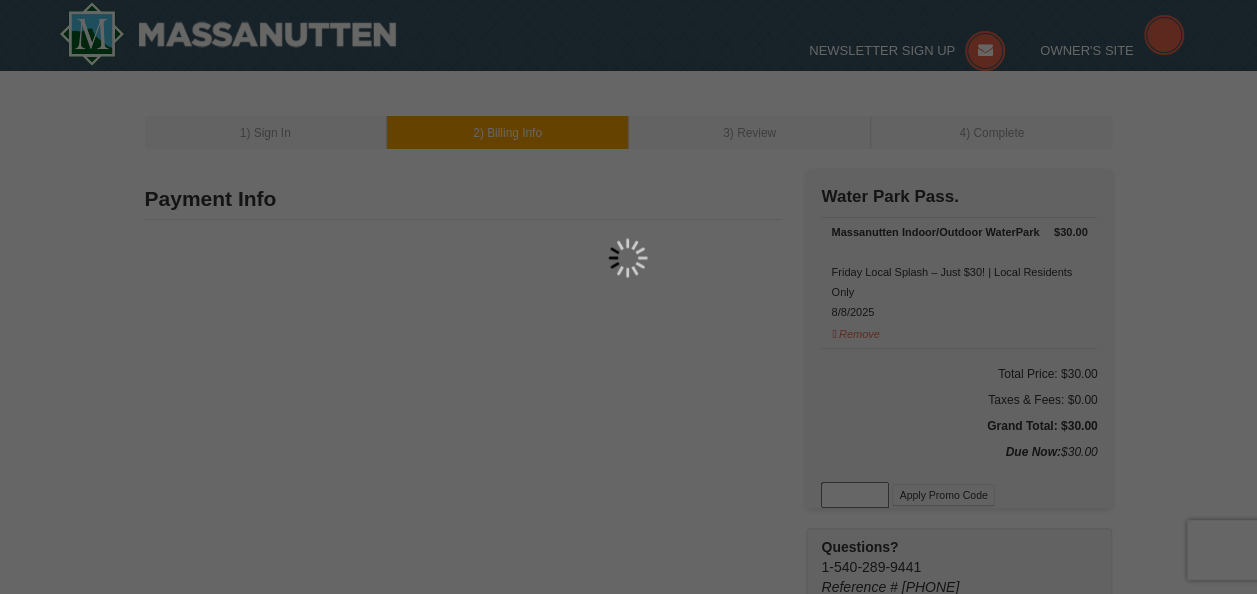 type on "[FIRST] [LAST]" 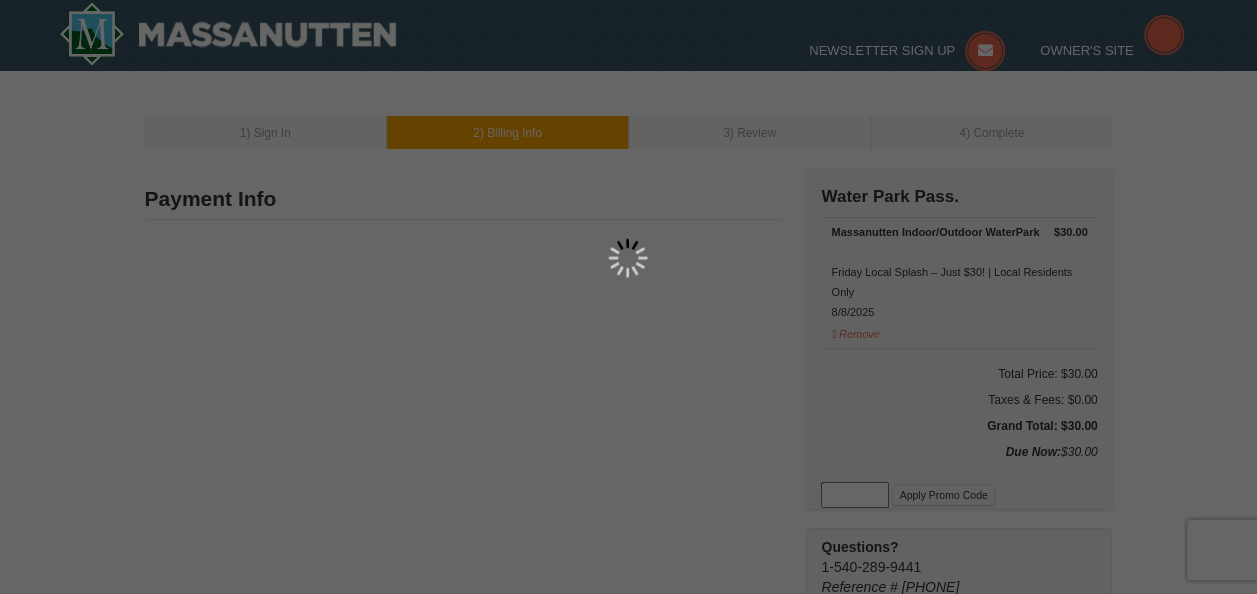 type on "[NUMBER] [STREET]" 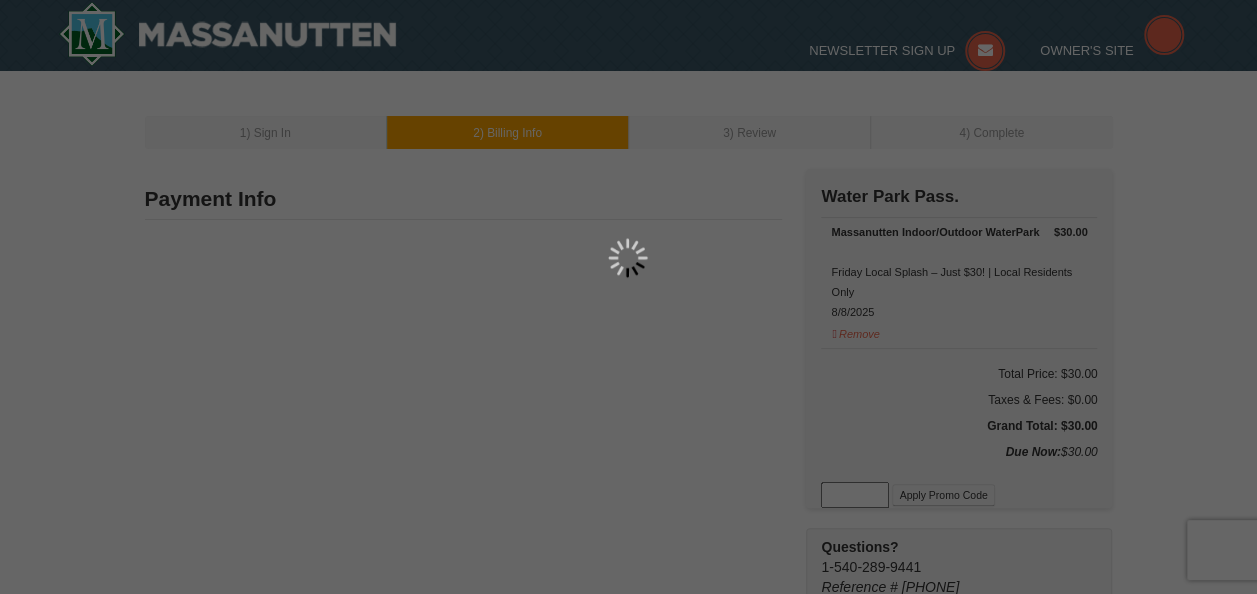 type on "[CITY]" 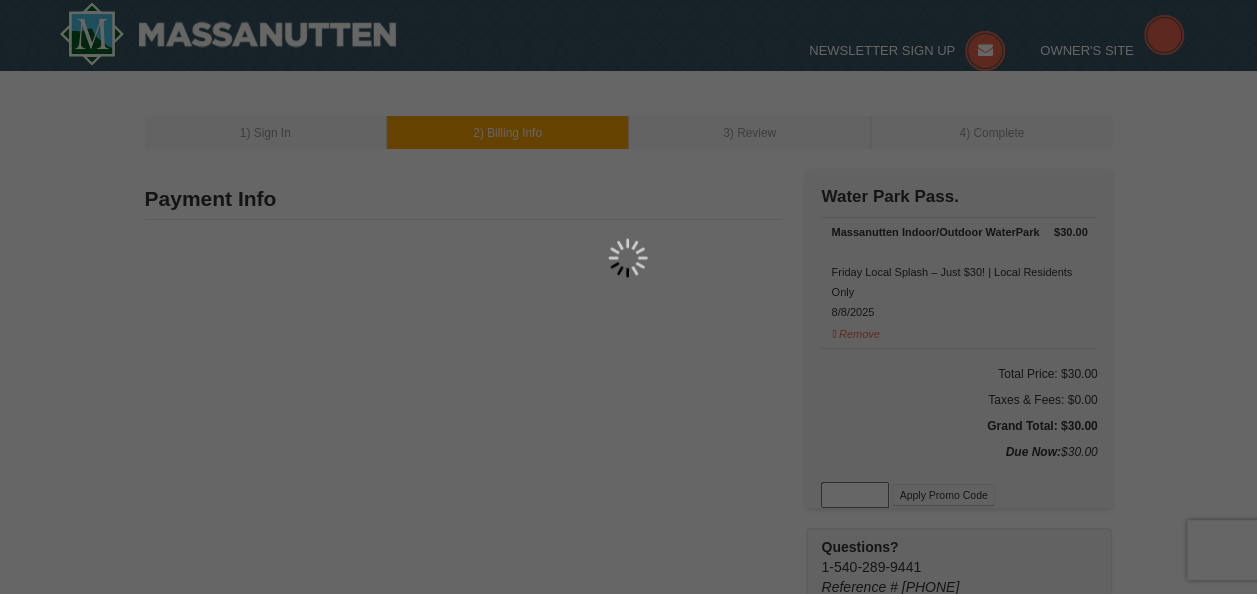 type on "[POSTAL_CODE]" 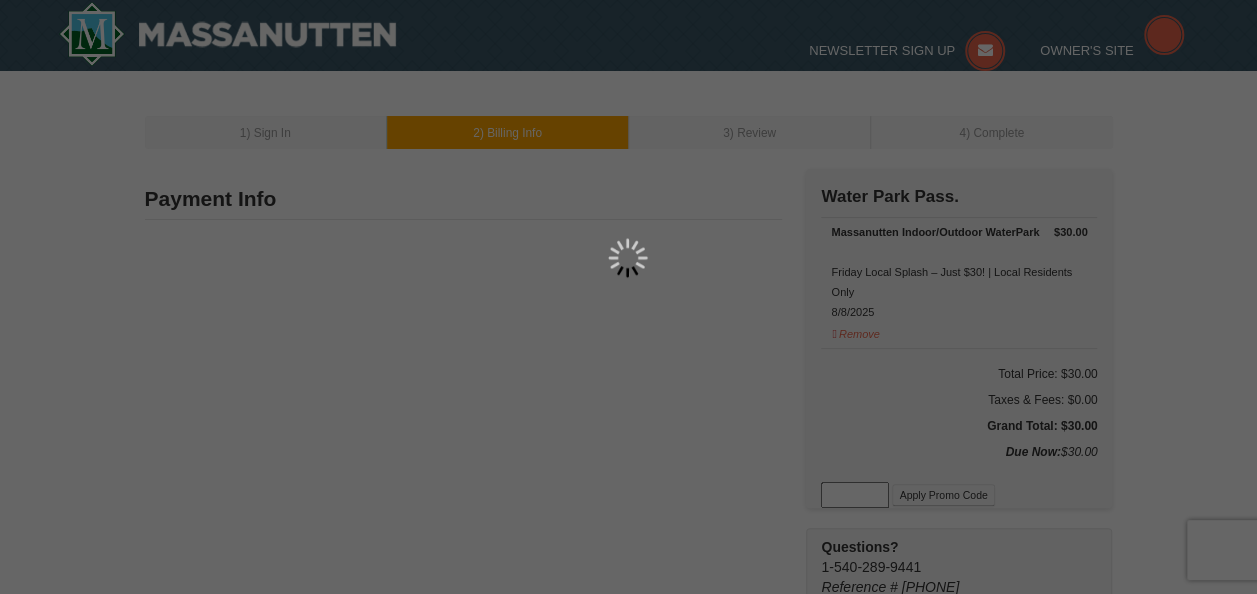 type on "540" 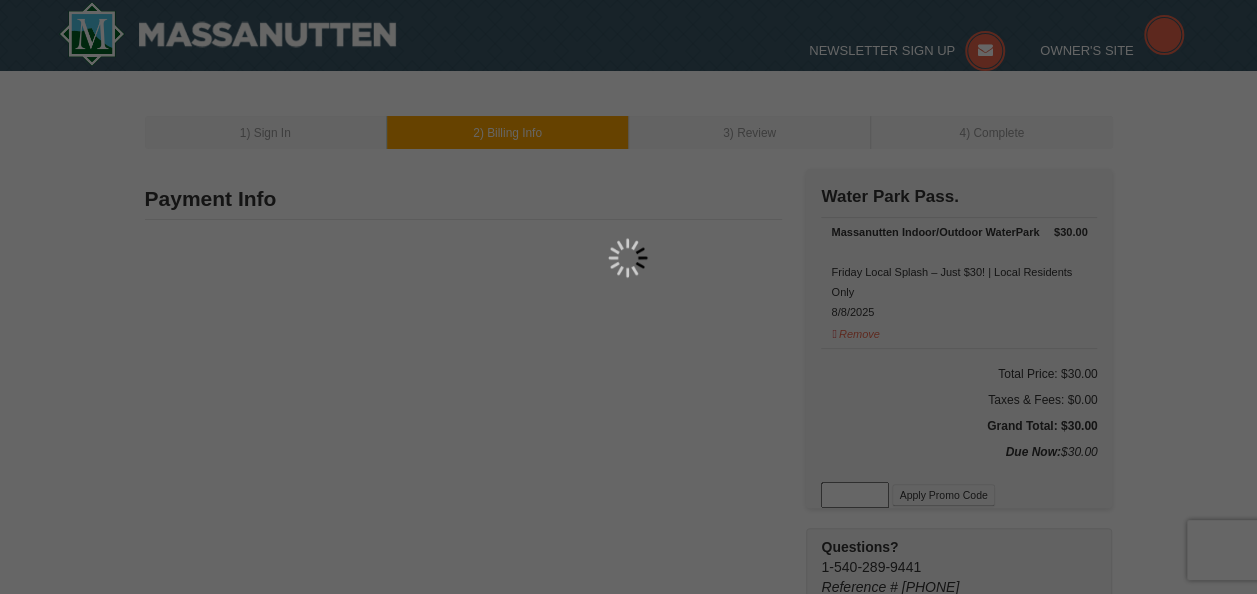 type on "820" 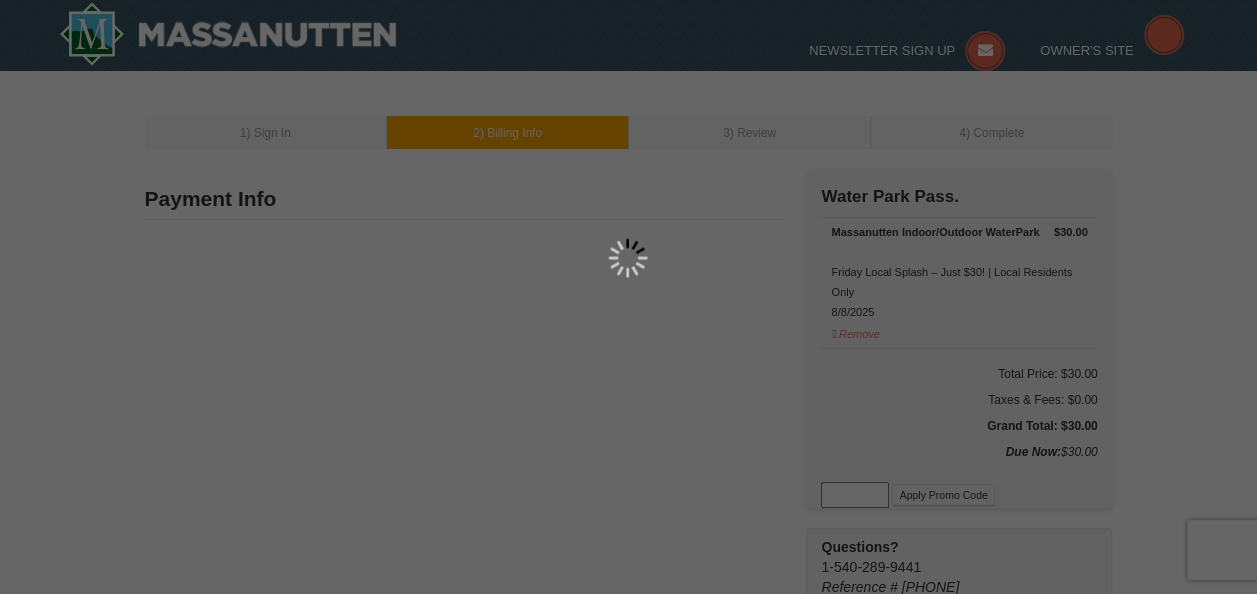 type on "[EMAIL]" 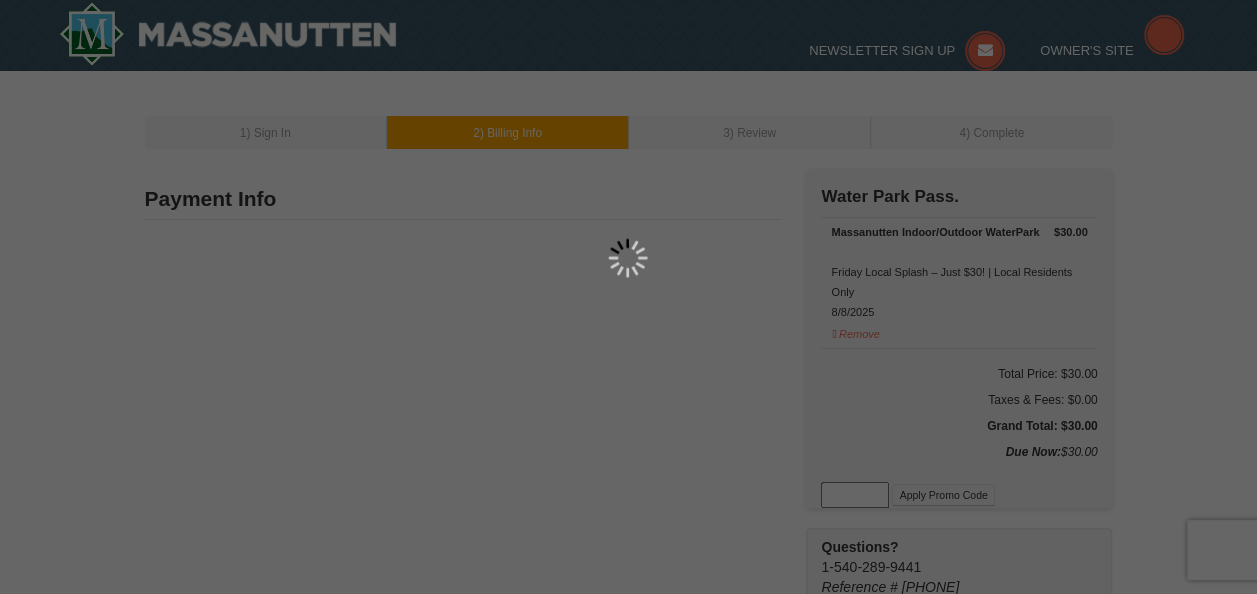 select on "VA" 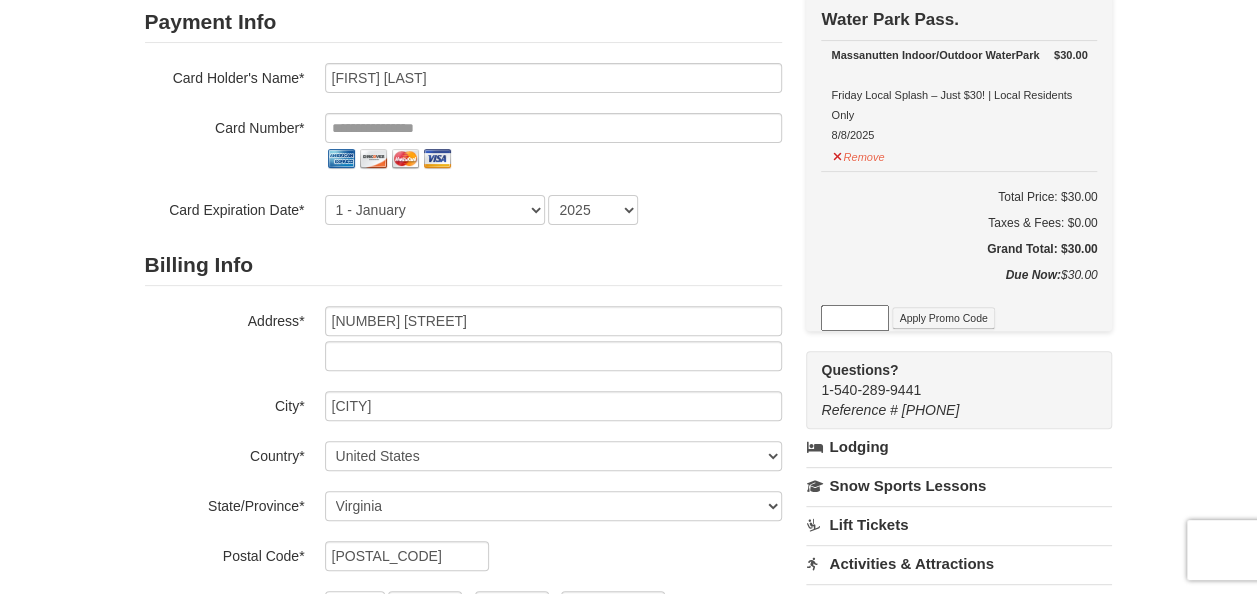 scroll, scrollTop: 175, scrollLeft: 0, axis: vertical 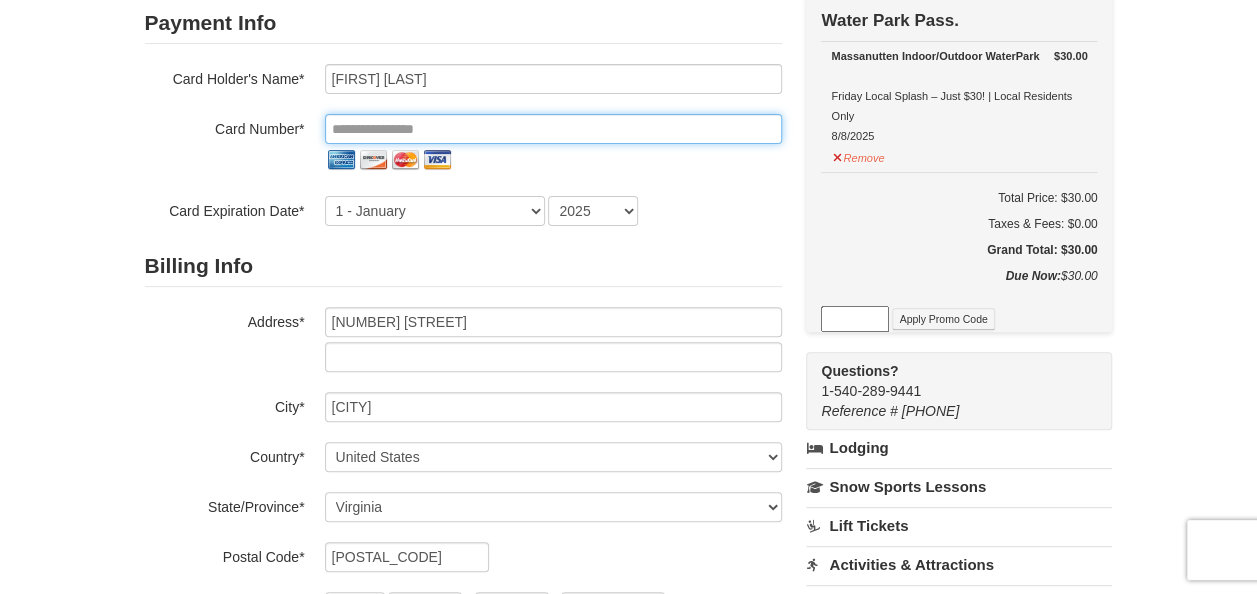 click at bounding box center [553, 129] 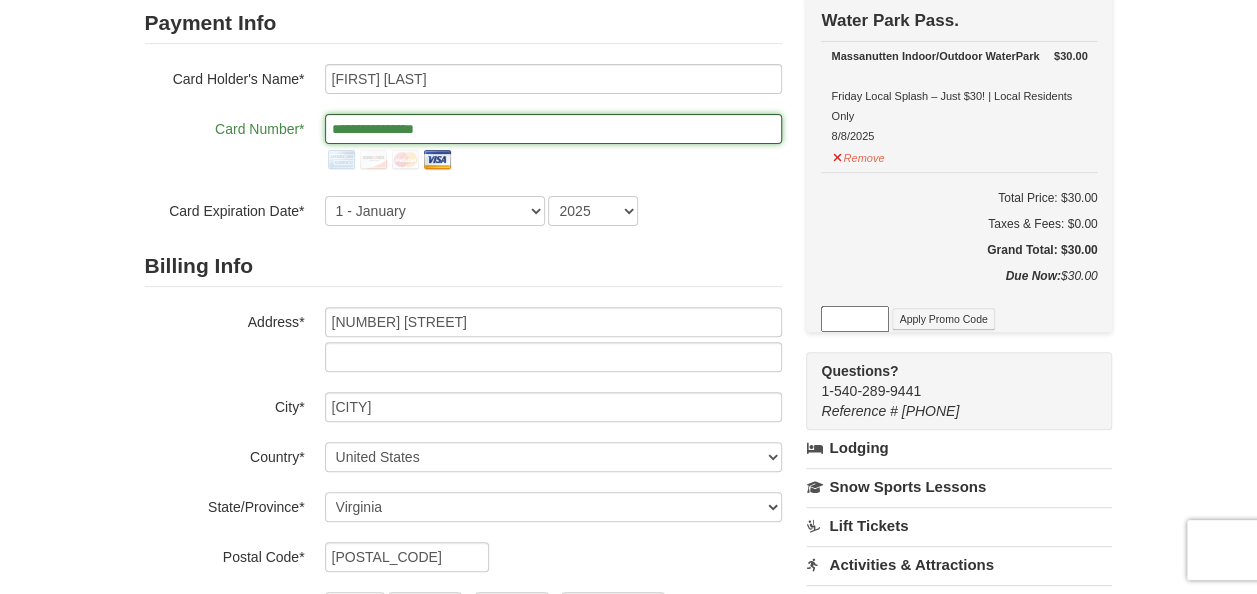 type on "**********" 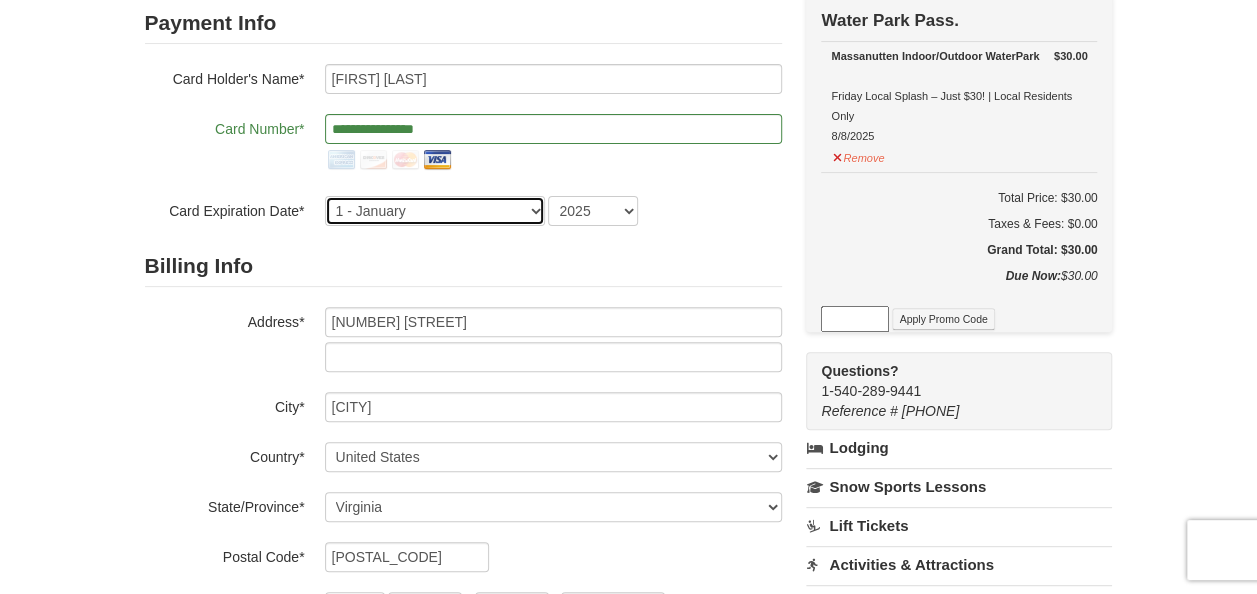 click on "1 - January 2 - February 3 - March 4 - April 5 - May 6 - June 7 - July 8 - August 9 - September 10 - October 11 - November 12 - December" at bounding box center [435, 211] 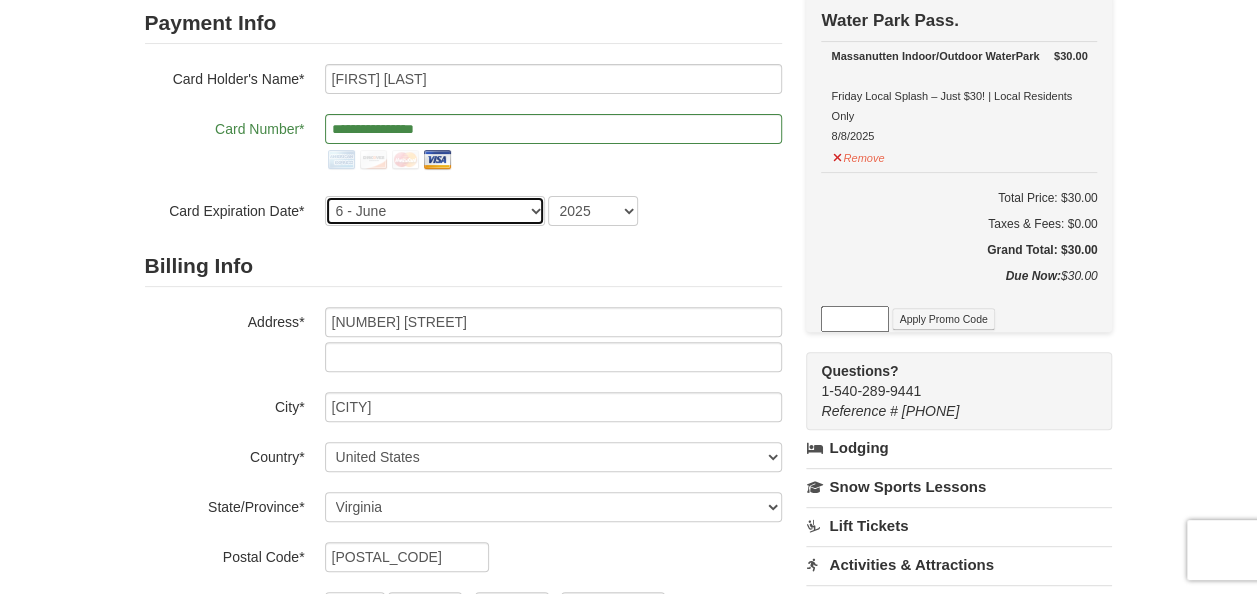 click on "1 - January 2 - February 3 - March 4 - April 5 - May 6 - June 7 - July 8 - August 9 - September 10 - October 11 - November 12 - December" at bounding box center (435, 211) 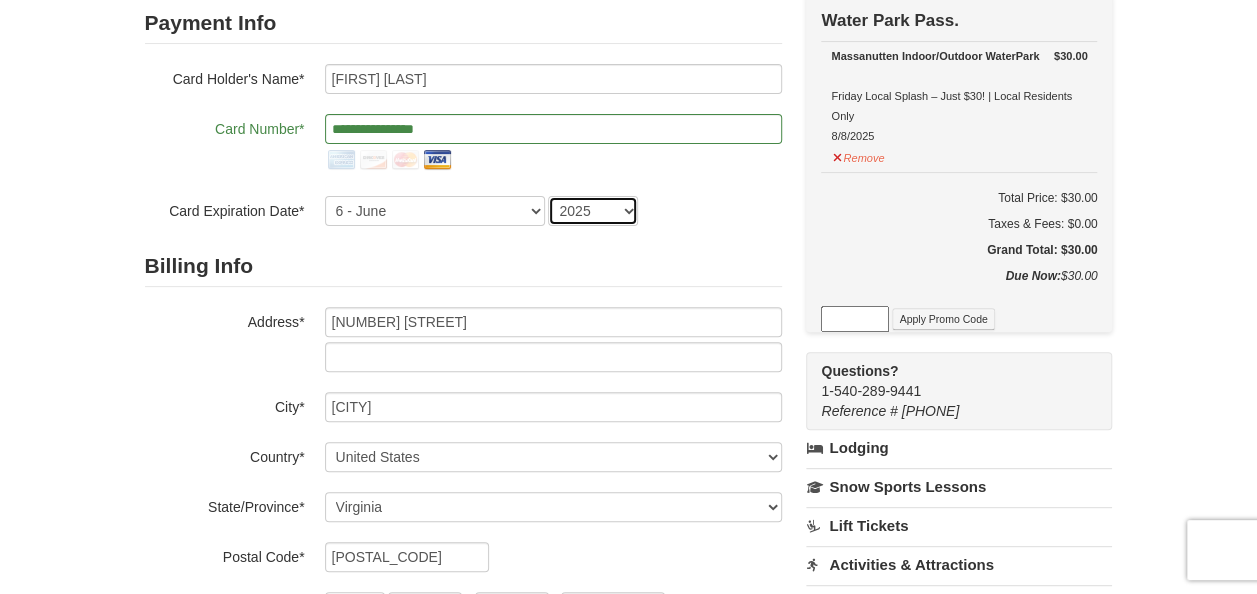 click on "2025 2026 2027 2028 2029 2030 2031 2032 2033 2034" at bounding box center [593, 211] 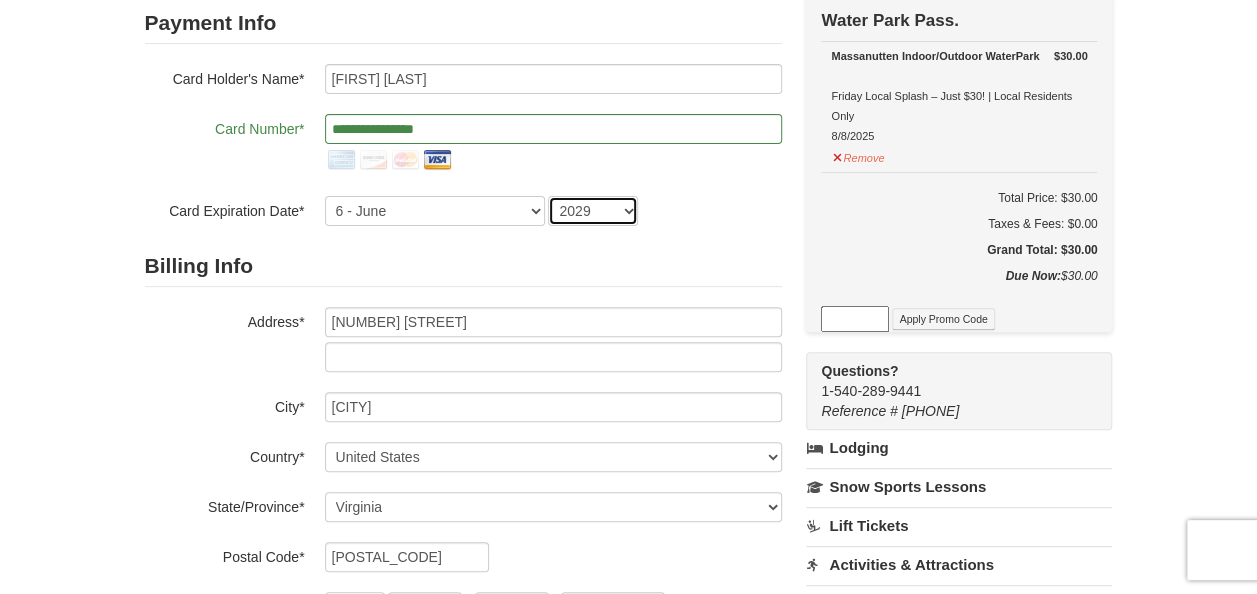 click on "2025 2026 2027 2028 2029 2030 2031 2032 2033 2034" at bounding box center (593, 211) 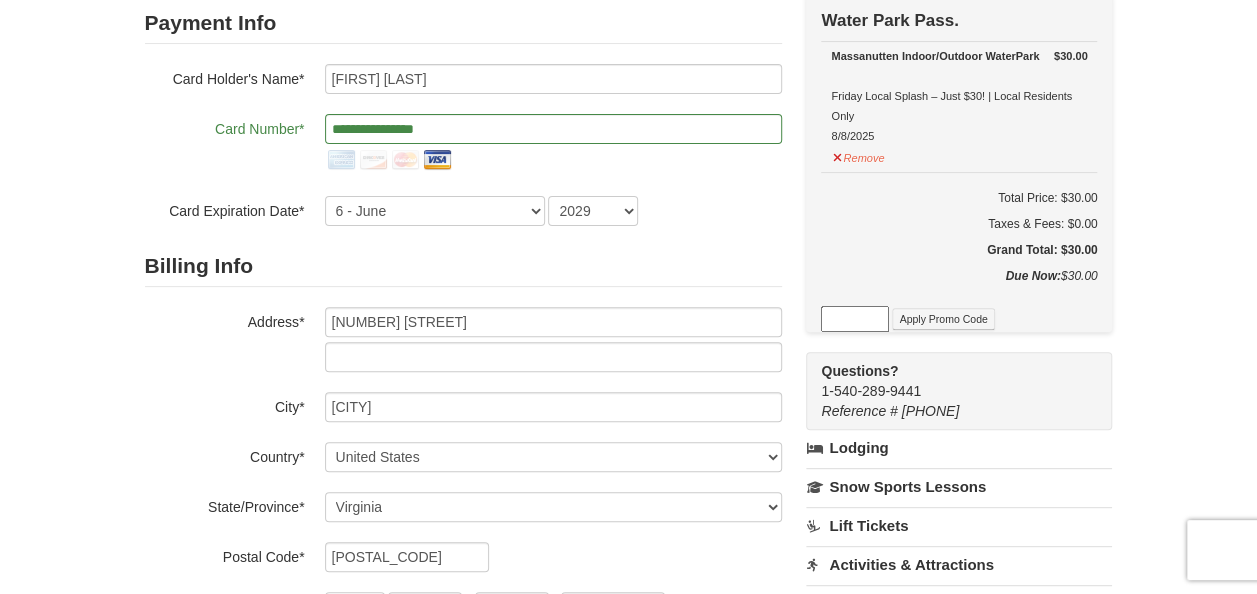 click on "**********" at bounding box center [463, 145] 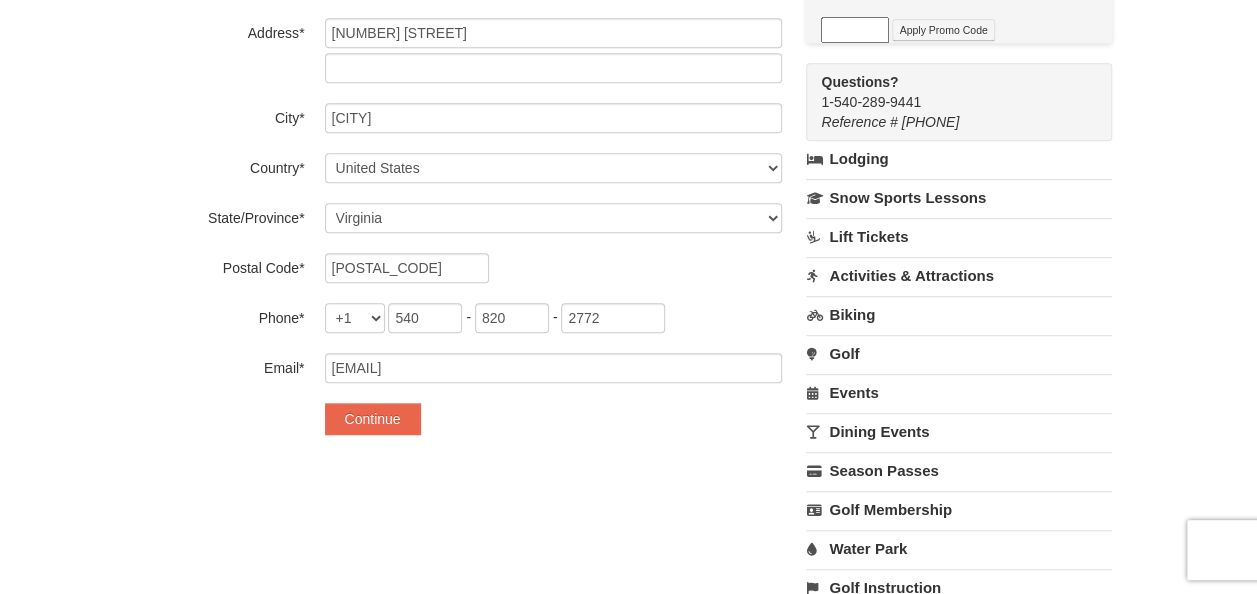 scroll, scrollTop: 490, scrollLeft: 0, axis: vertical 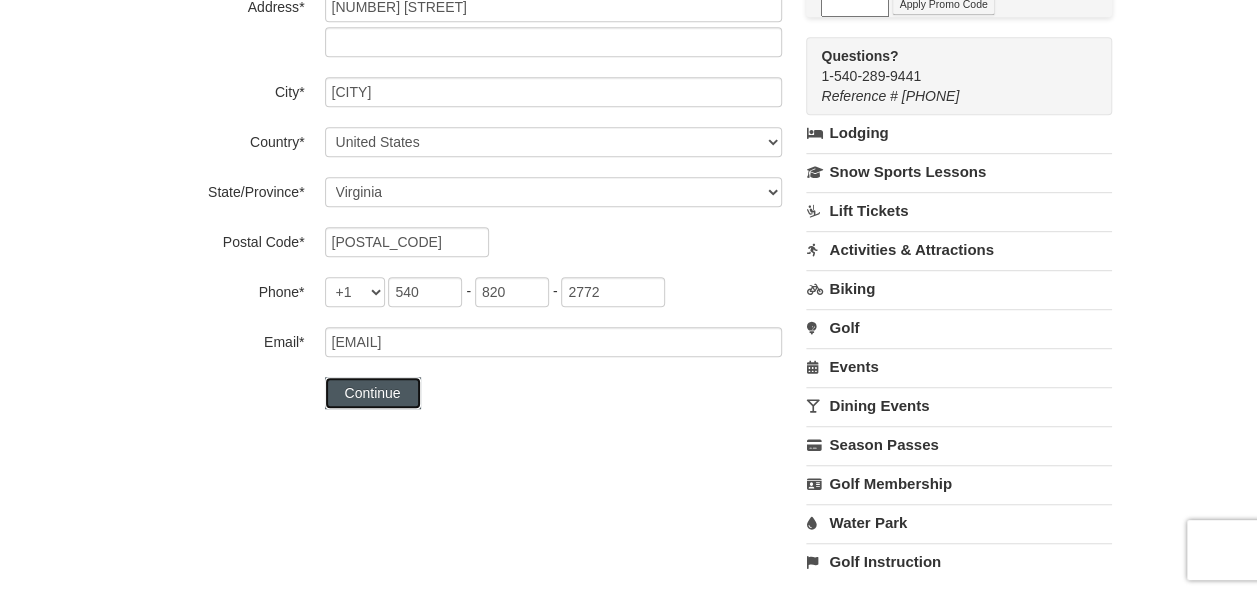 click on "Continue" at bounding box center (373, 393) 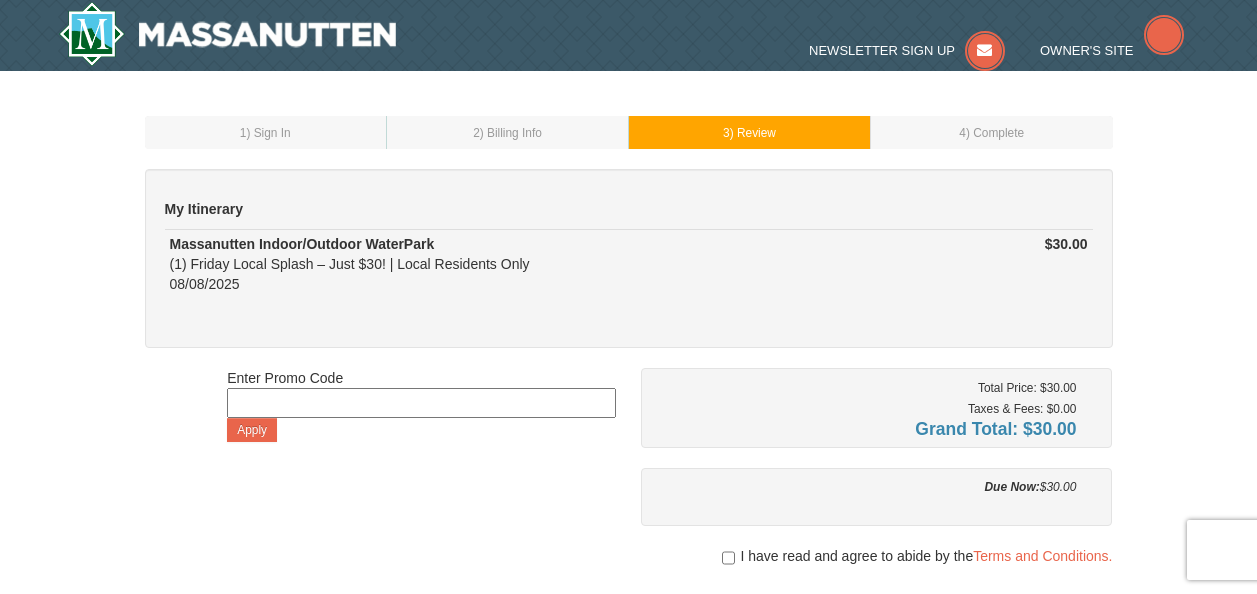 scroll, scrollTop: 0, scrollLeft: 0, axis: both 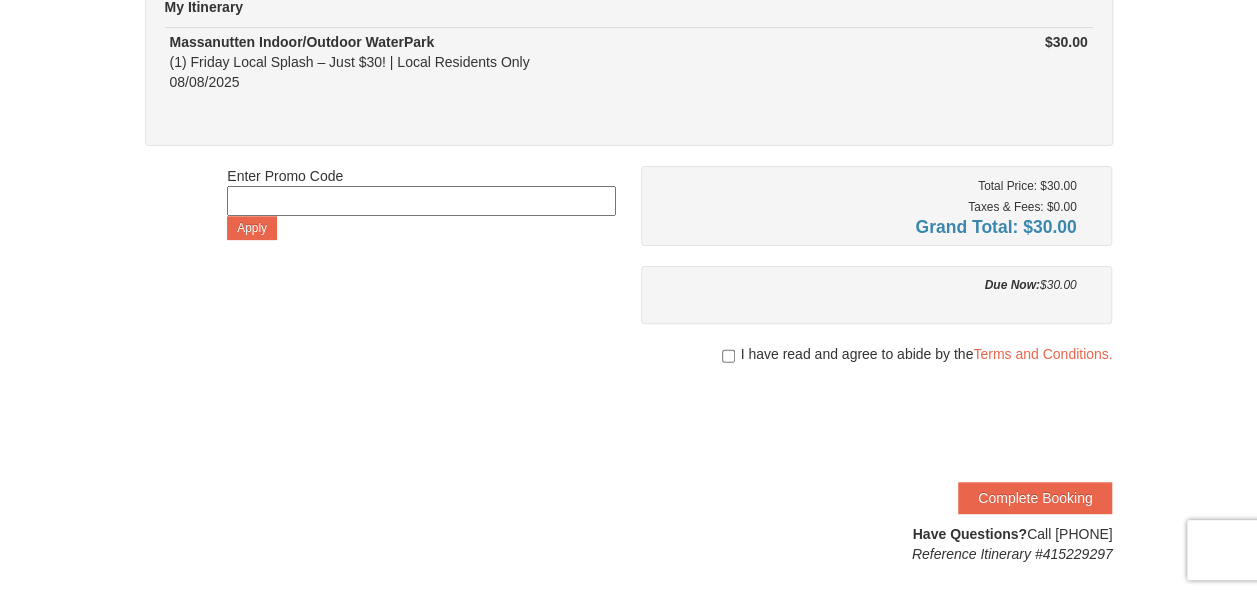 click on "I have read and agree to abide by the  Terms and Conditions." at bounding box center [877, 354] 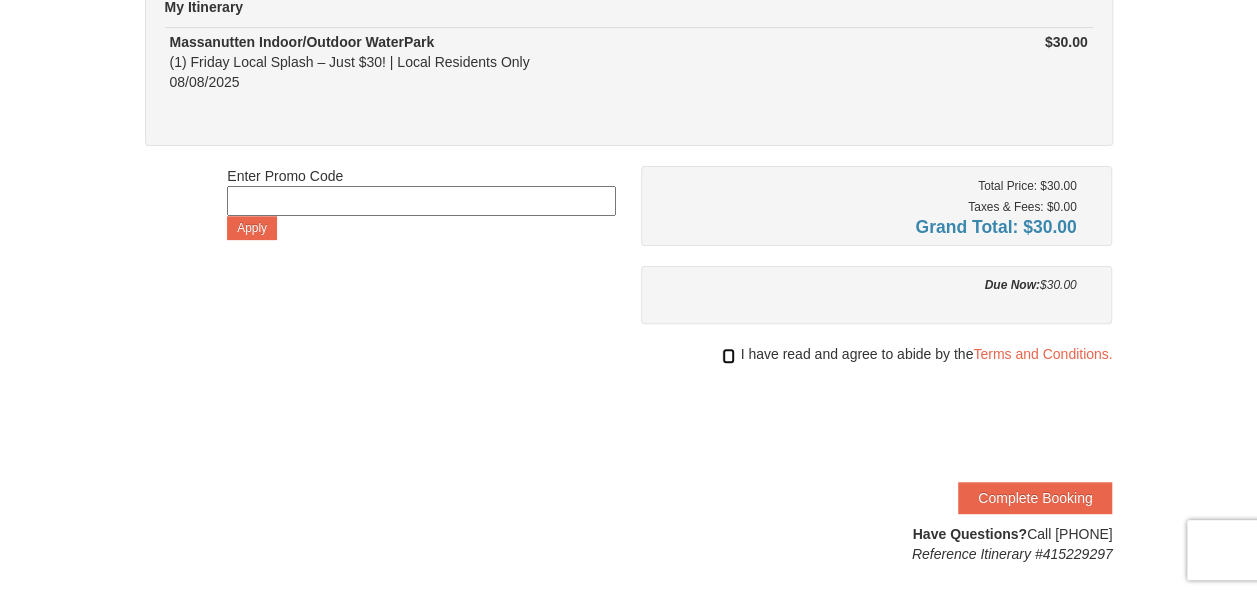 click at bounding box center (728, 356) 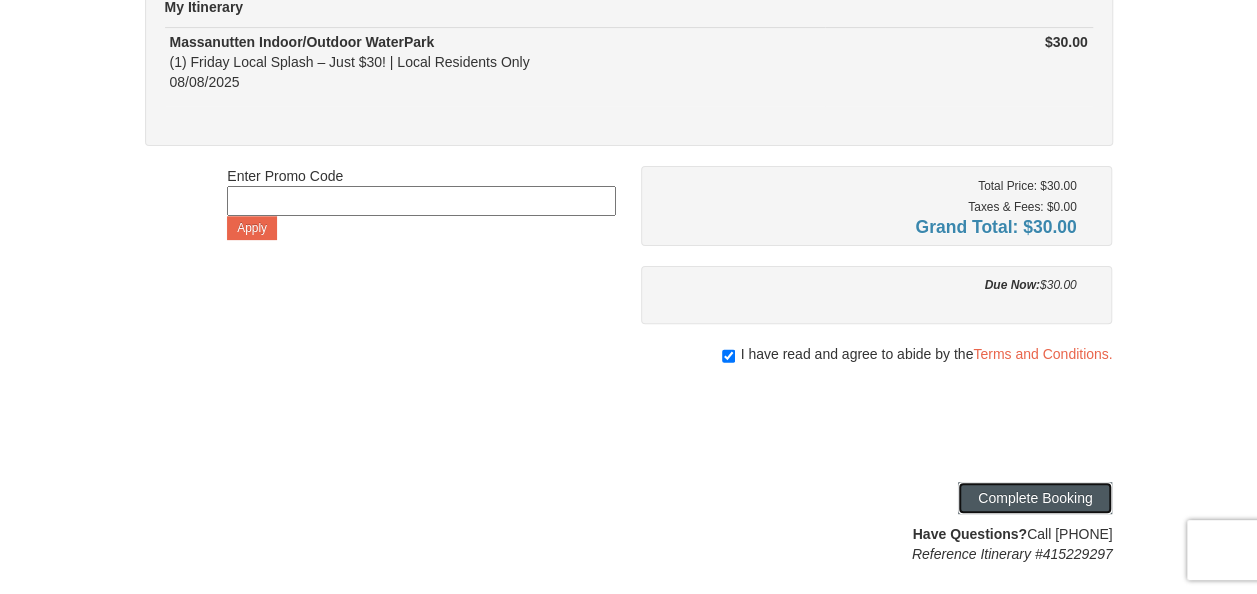 click on "Complete Booking" at bounding box center [1035, 498] 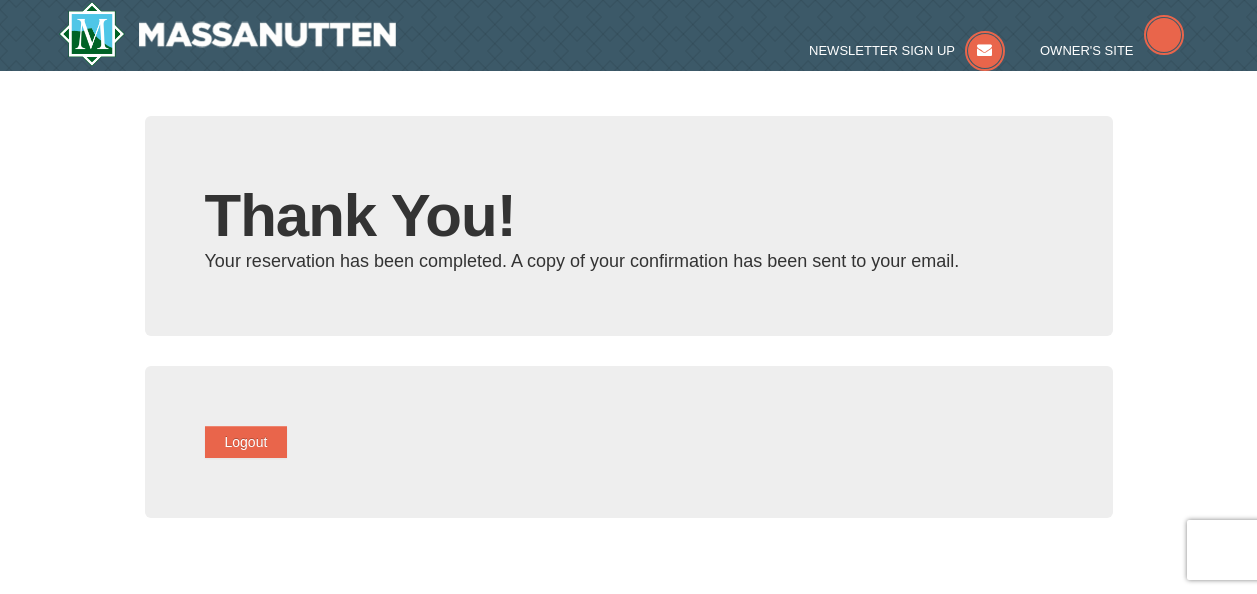 scroll, scrollTop: 0, scrollLeft: 0, axis: both 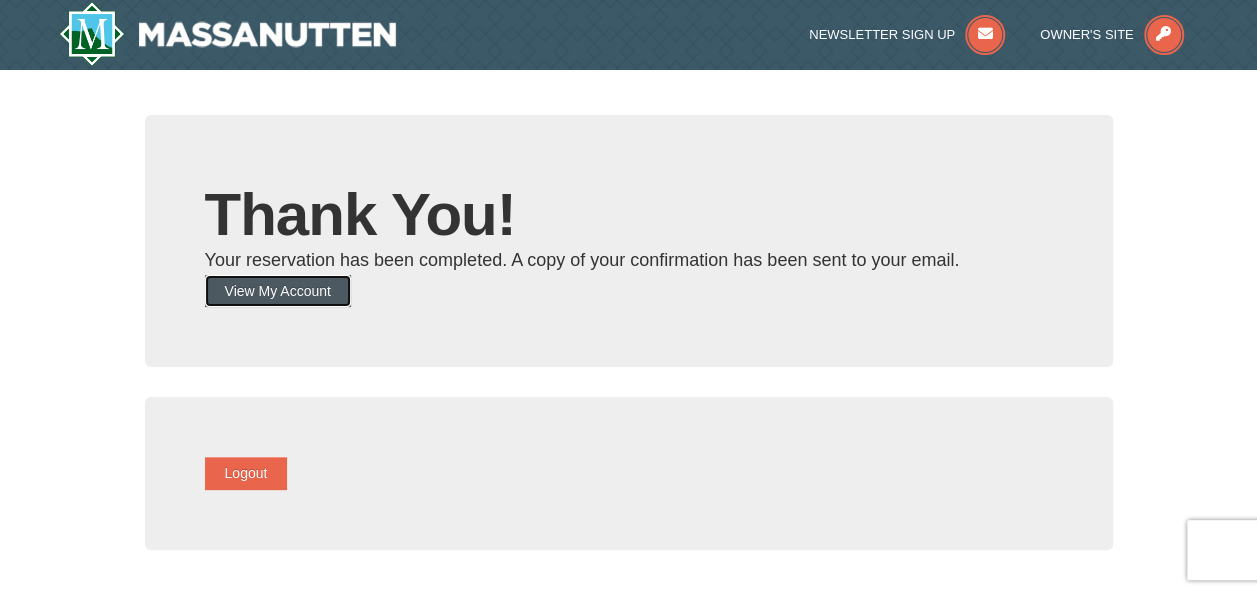 click on "View My Account" at bounding box center (278, 291) 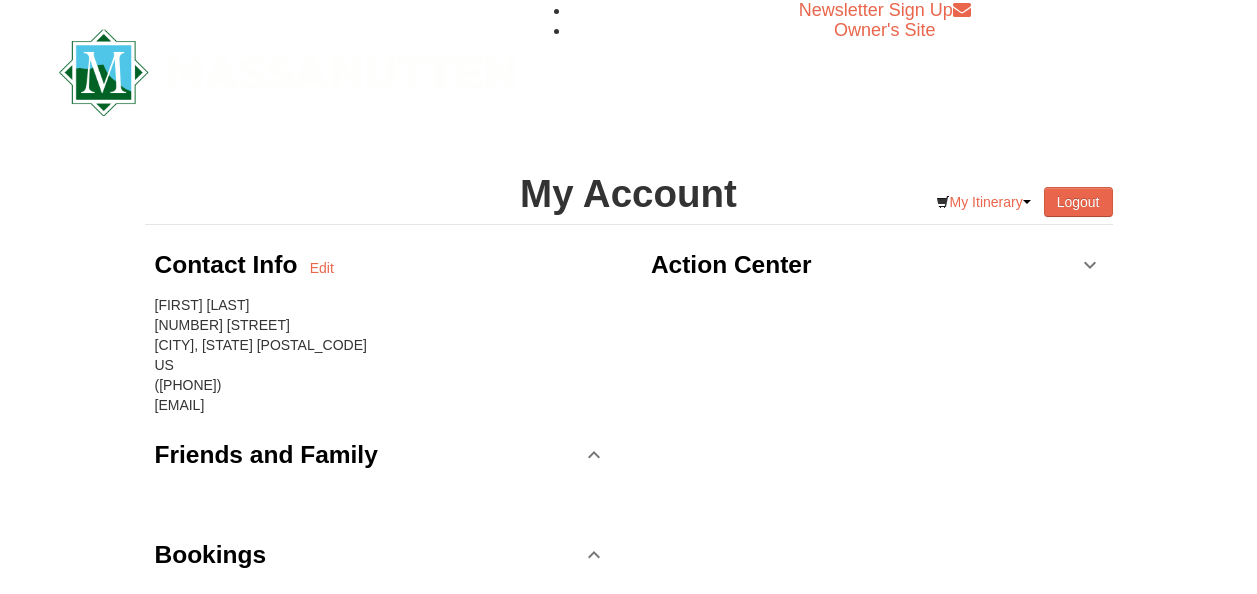 scroll, scrollTop: 0, scrollLeft: 0, axis: both 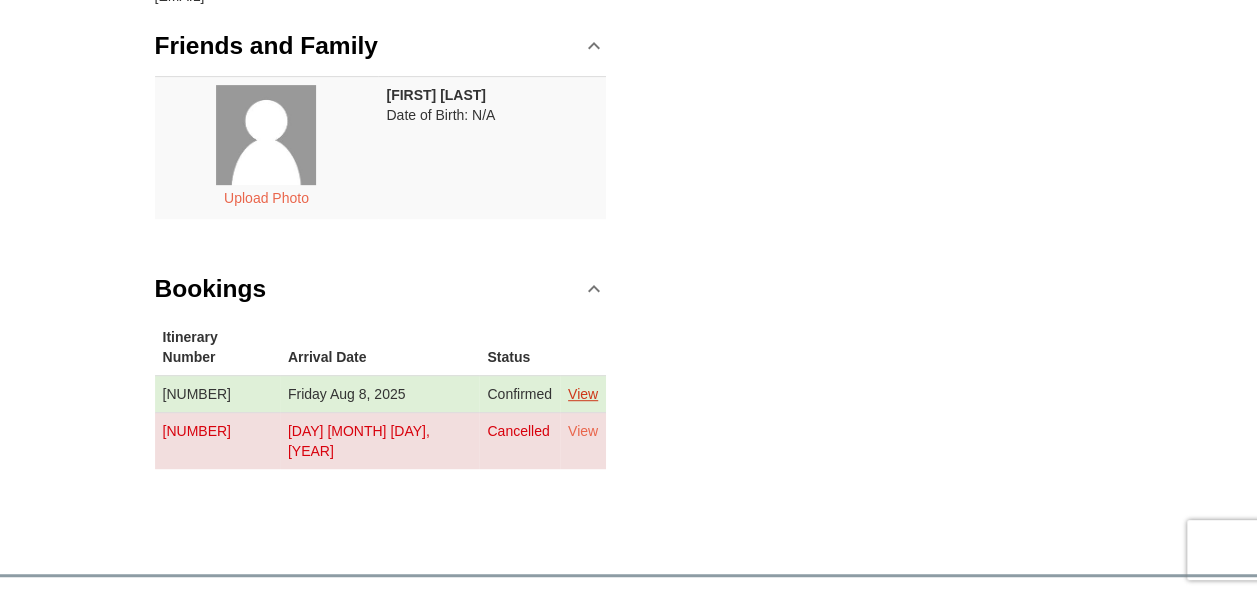 click on "View" at bounding box center [583, 394] 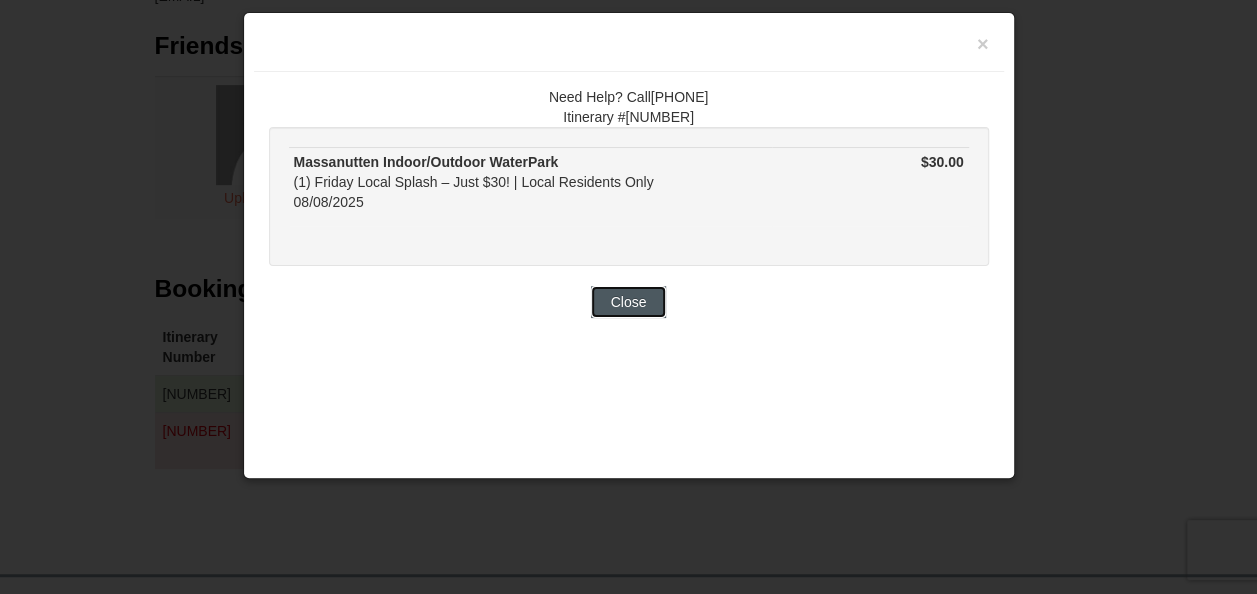drag, startPoint x: 661, startPoint y: 295, endPoint x: 640, endPoint y: 298, distance: 21.213203 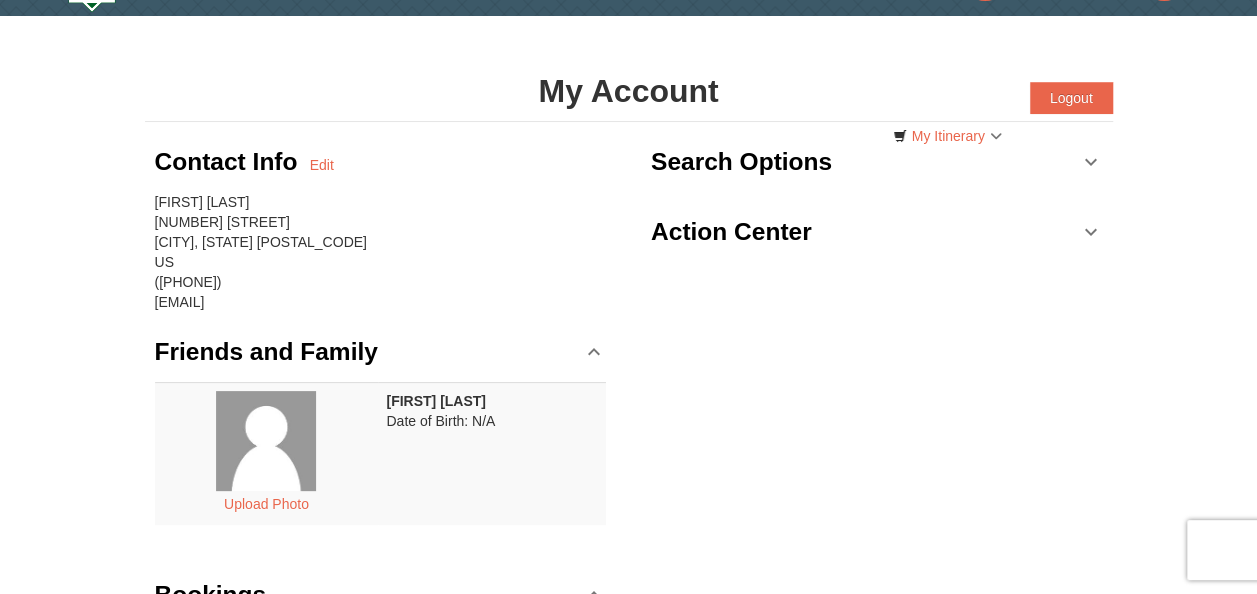 scroll, scrollTop: 51, scrollLeft: 0, axis: vertical 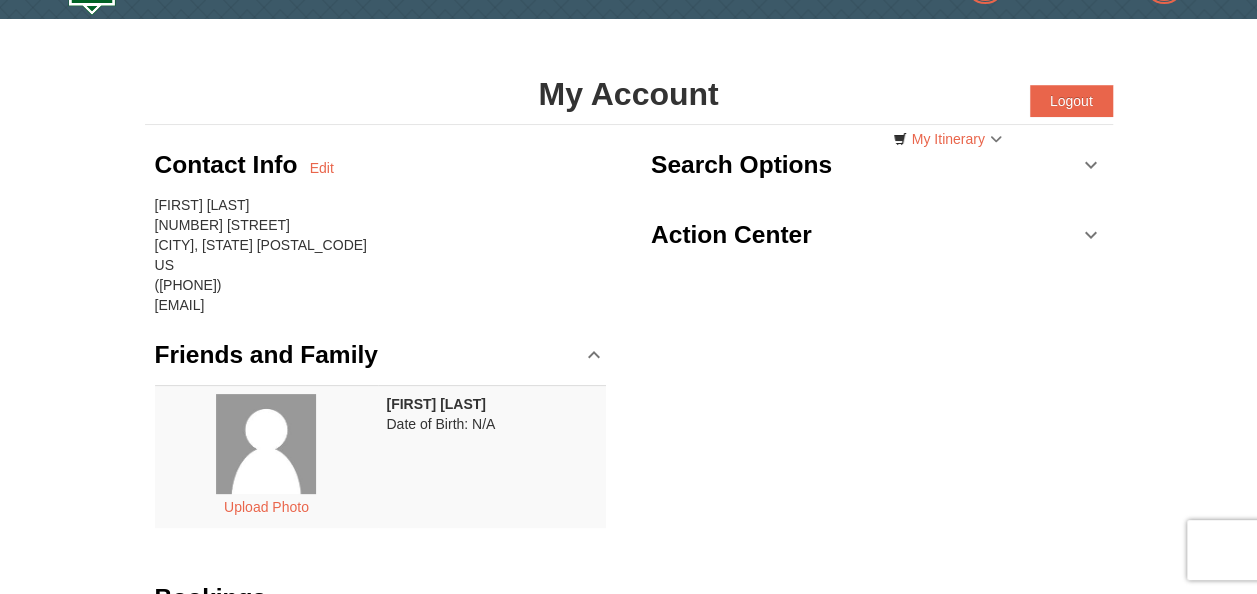 click on "[FIRST] [LAST] Date of Birth: N/A" at bounding box center (492, 456) 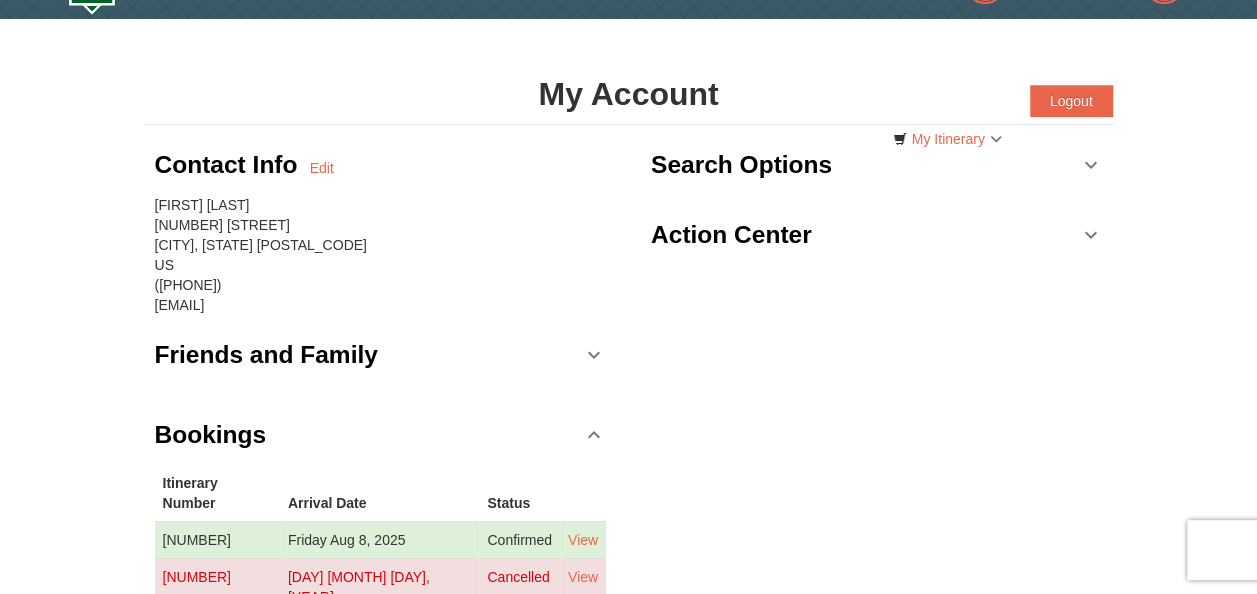 click on "Friends and Family" at bounding box center (381, 355) 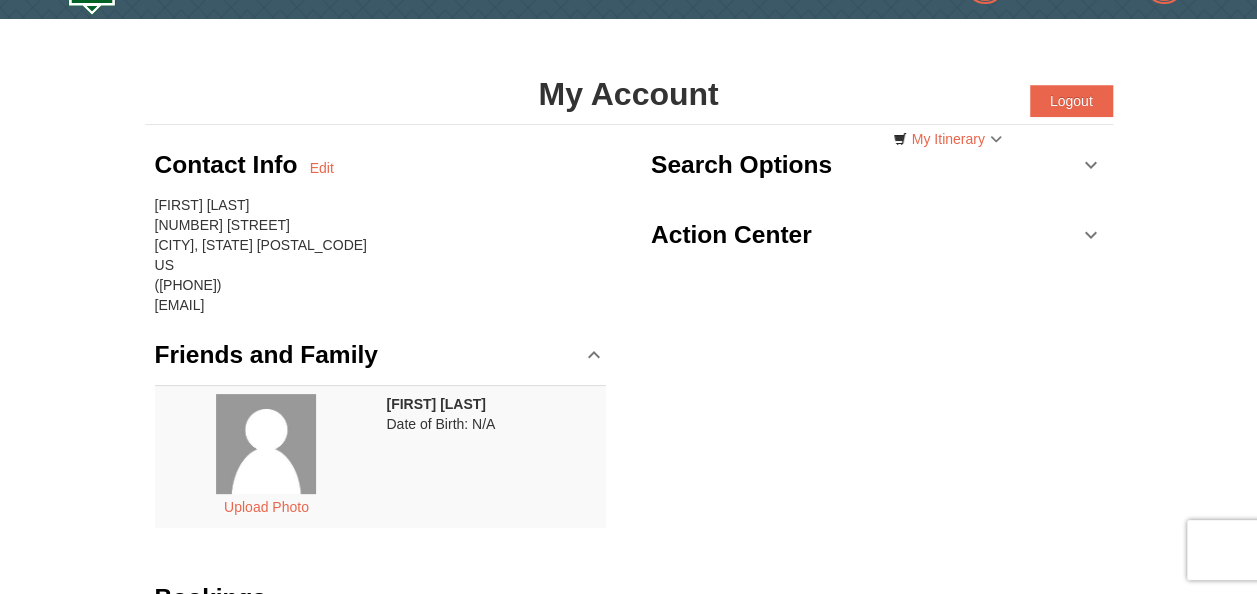click on "Search Options" at bounding box center (877, 165) 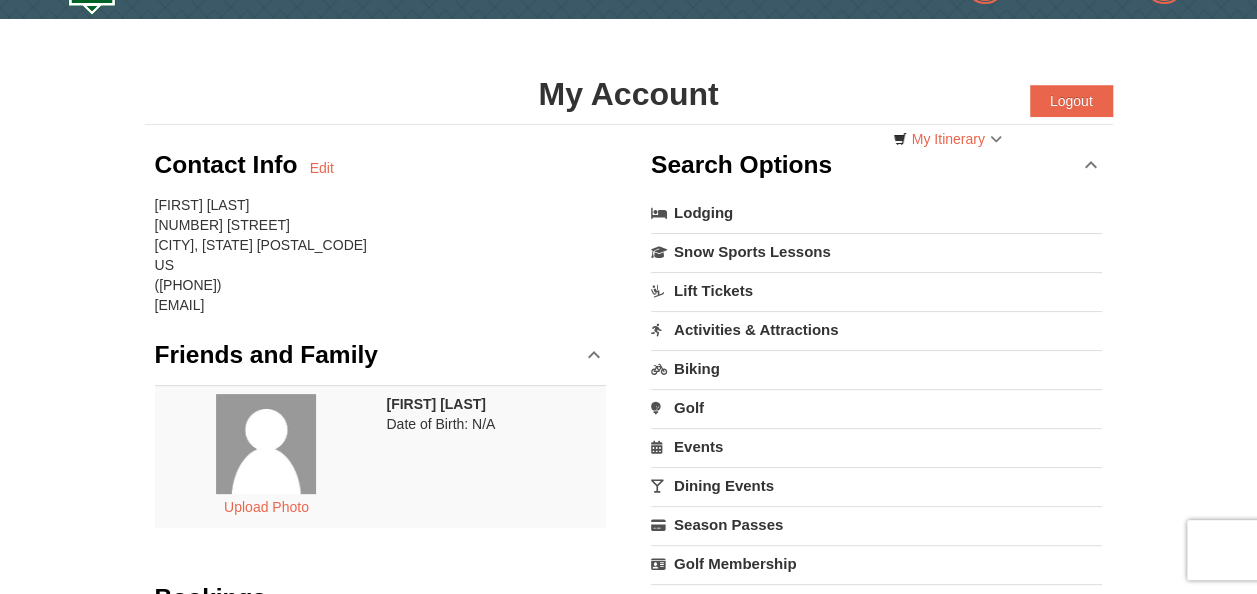 click on "Search Options" at bounding box center [877, 165] 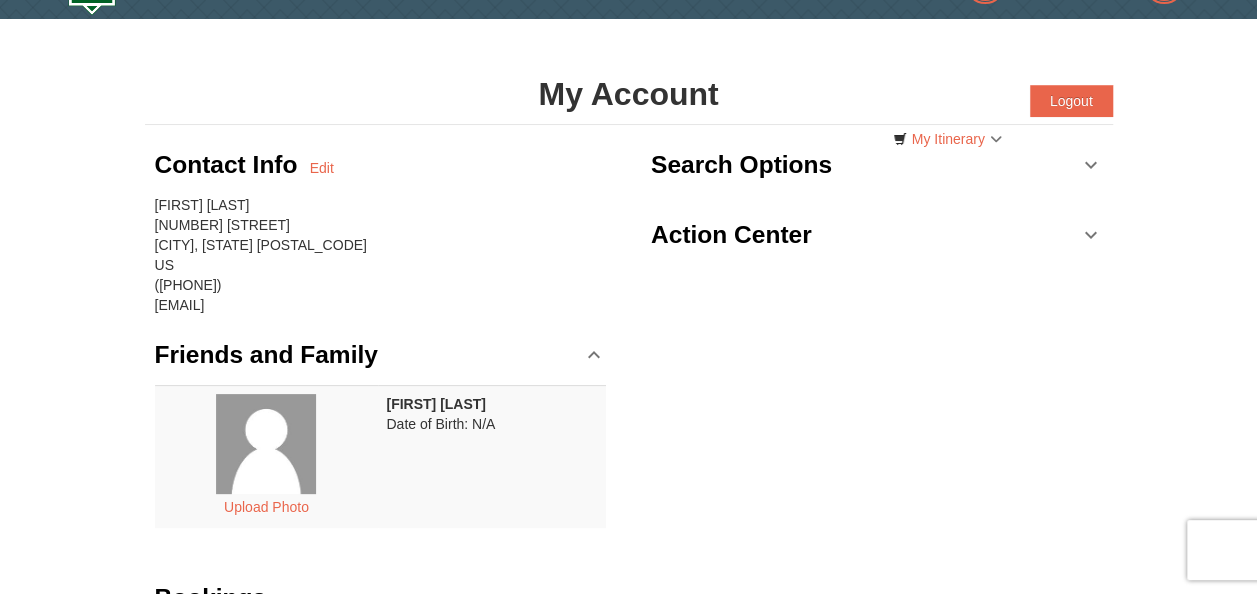 click on "Action Center" at bounding box center (877, 235) 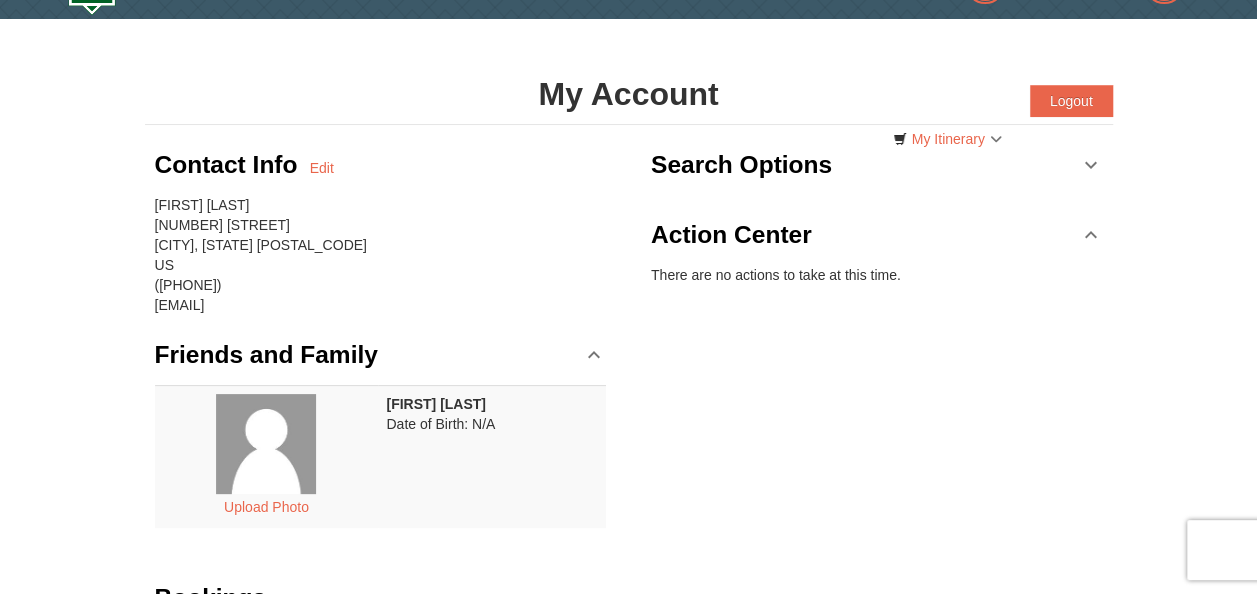 click on "Action Center" at bounding box center [877, 235] 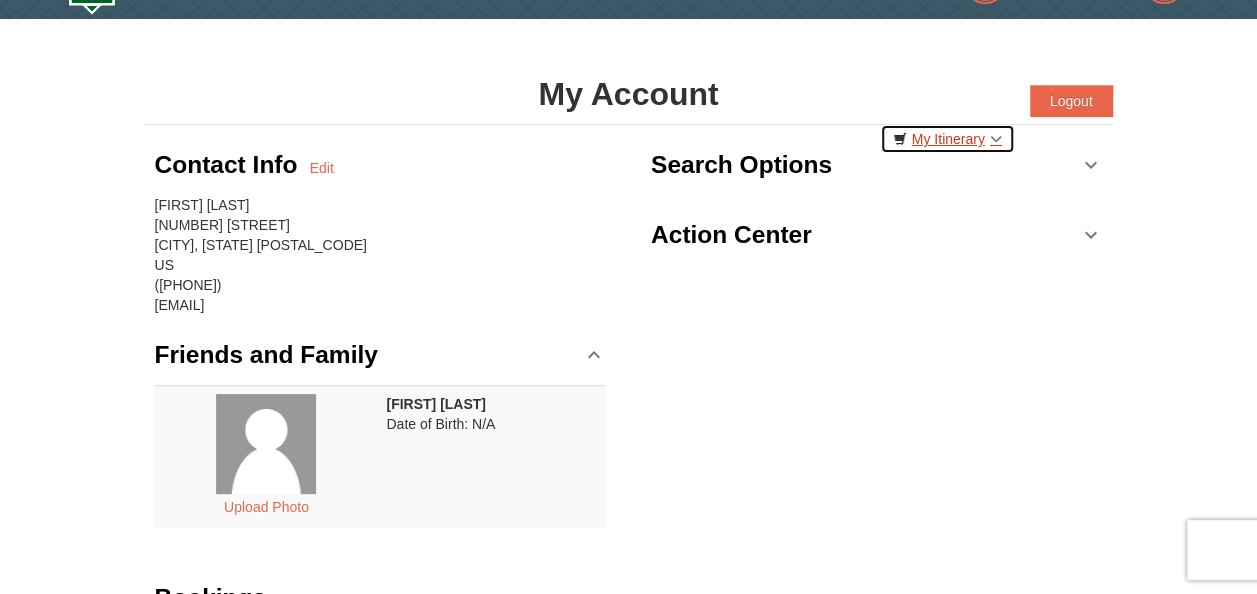 click on "My Itinerary" at bounding box center (947, 139) 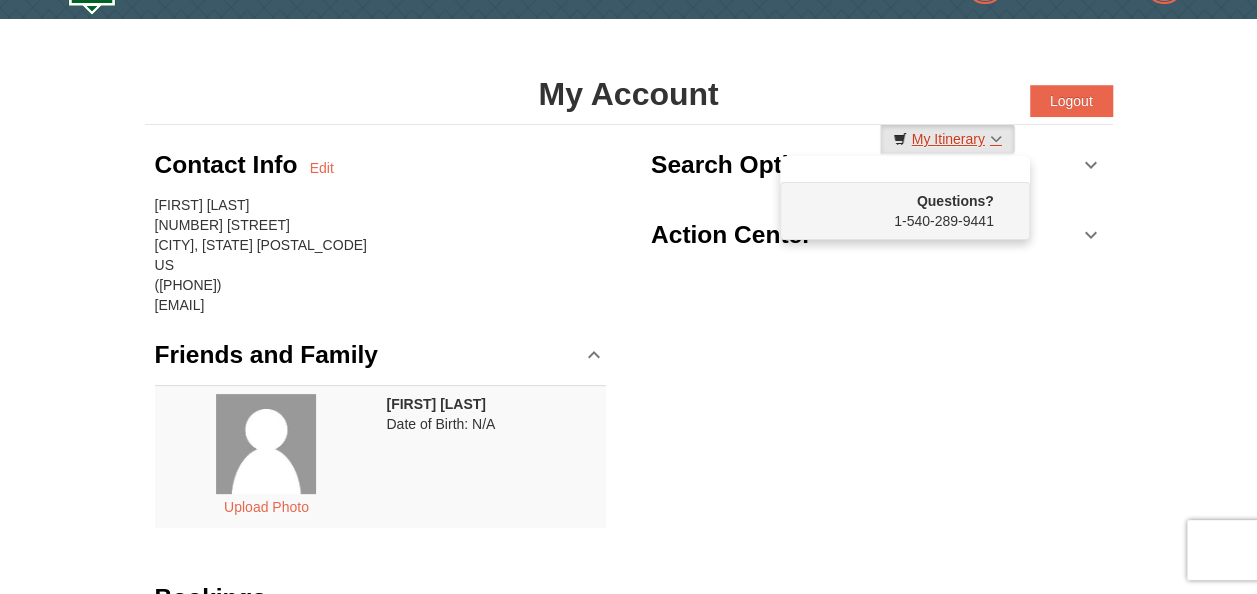 click on "My Itinerary" at bounding box center (947, 139) 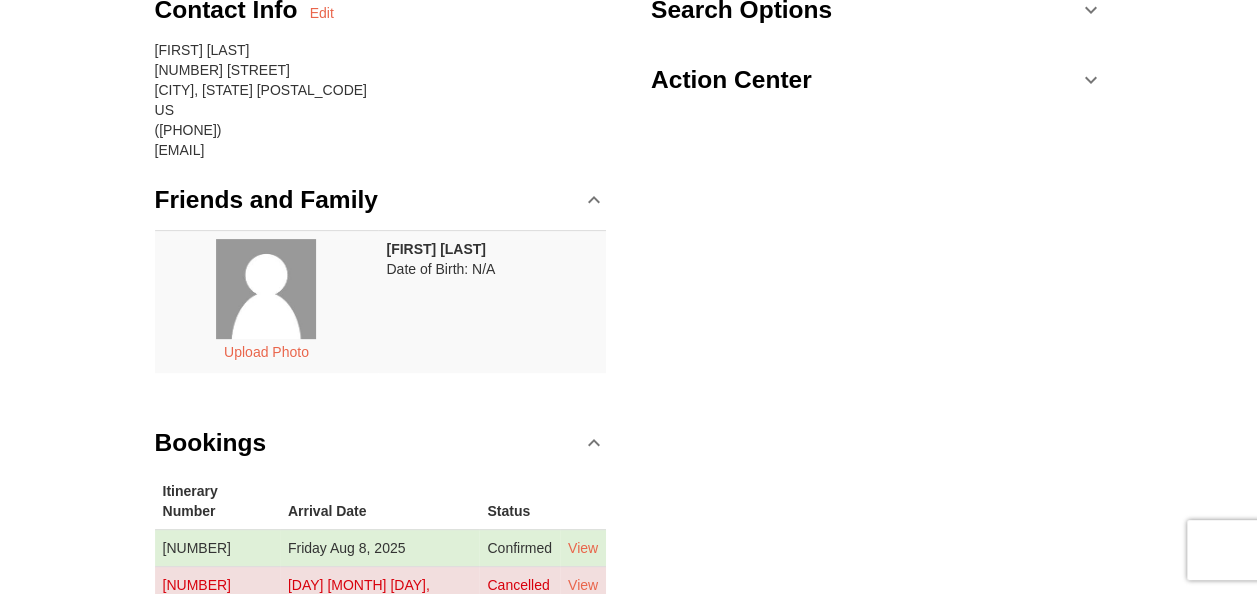 scroll, scrollTop: 207, scrollLeft: 0, axis: vertical 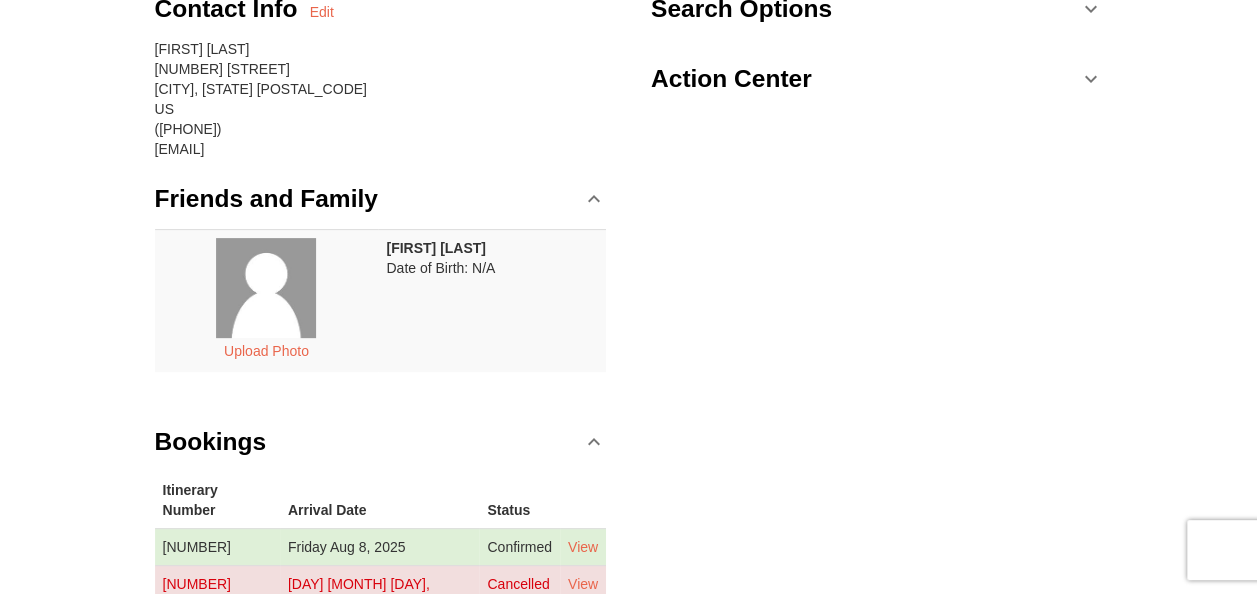 click on "Upload Photo" at bounding box center [267, 301] 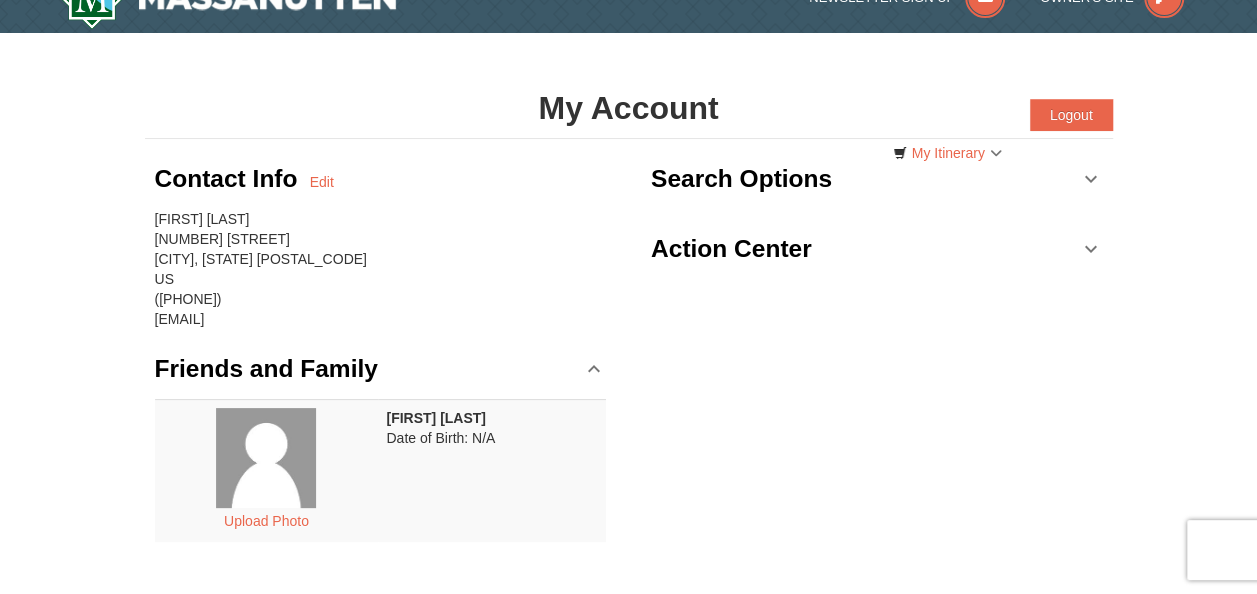 scroll, scrollTop: 0, scrollLeft: 0, axis: both 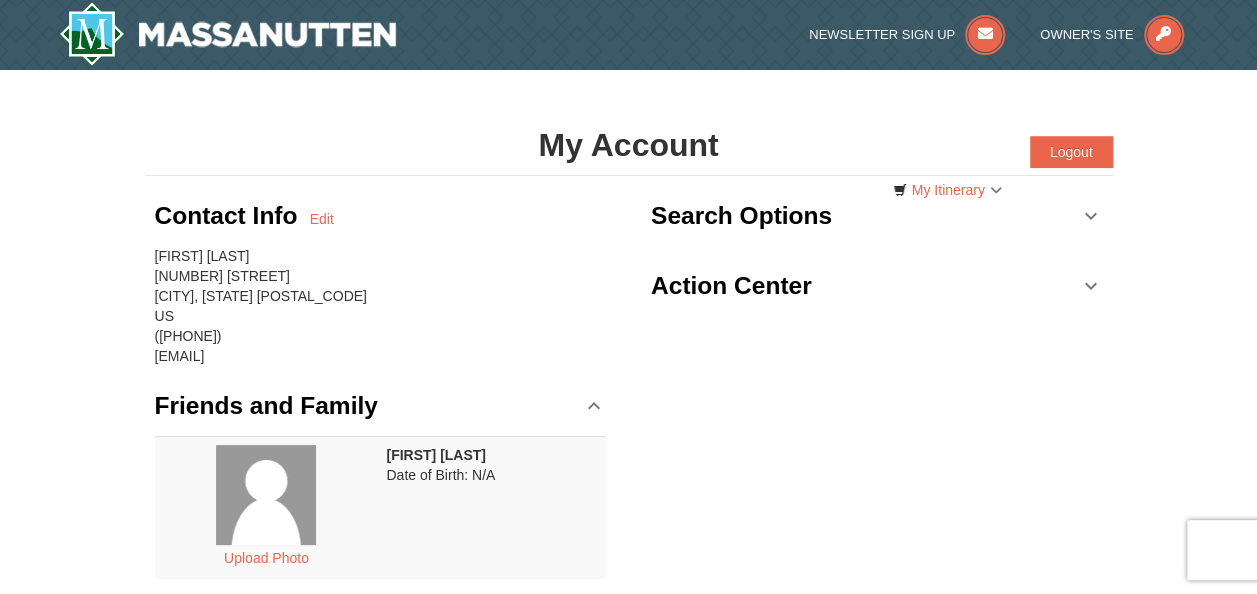 click on "Search Options" at bounding box center [741, 216] 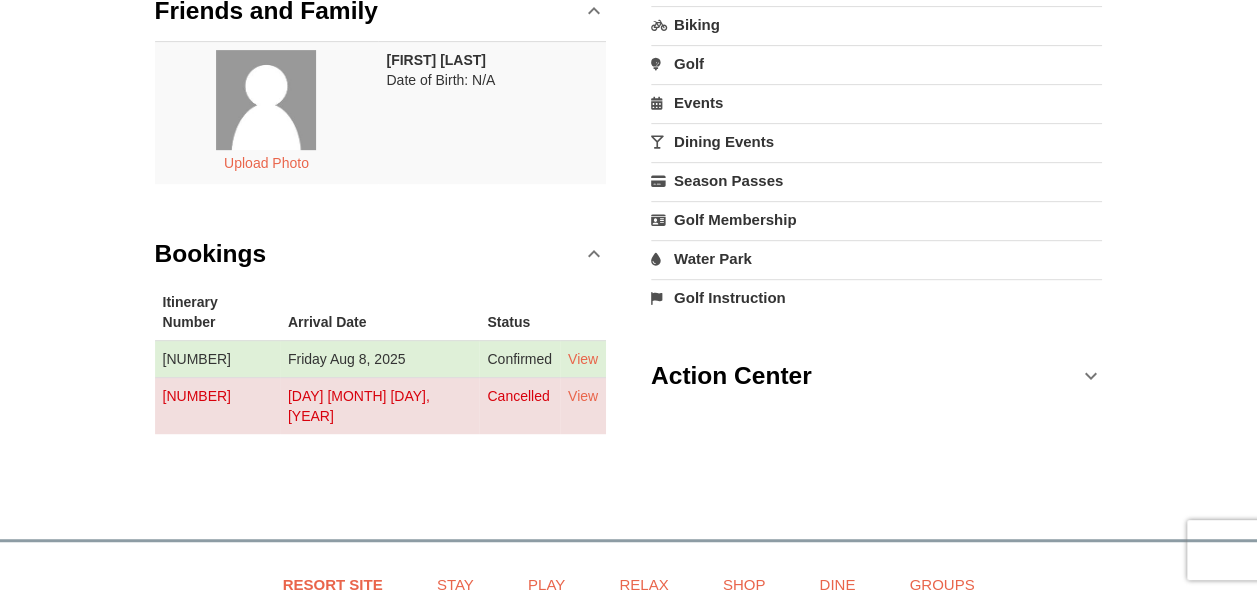scroll, scrollTop: 396, scrollLeft: 0, axis: vertical 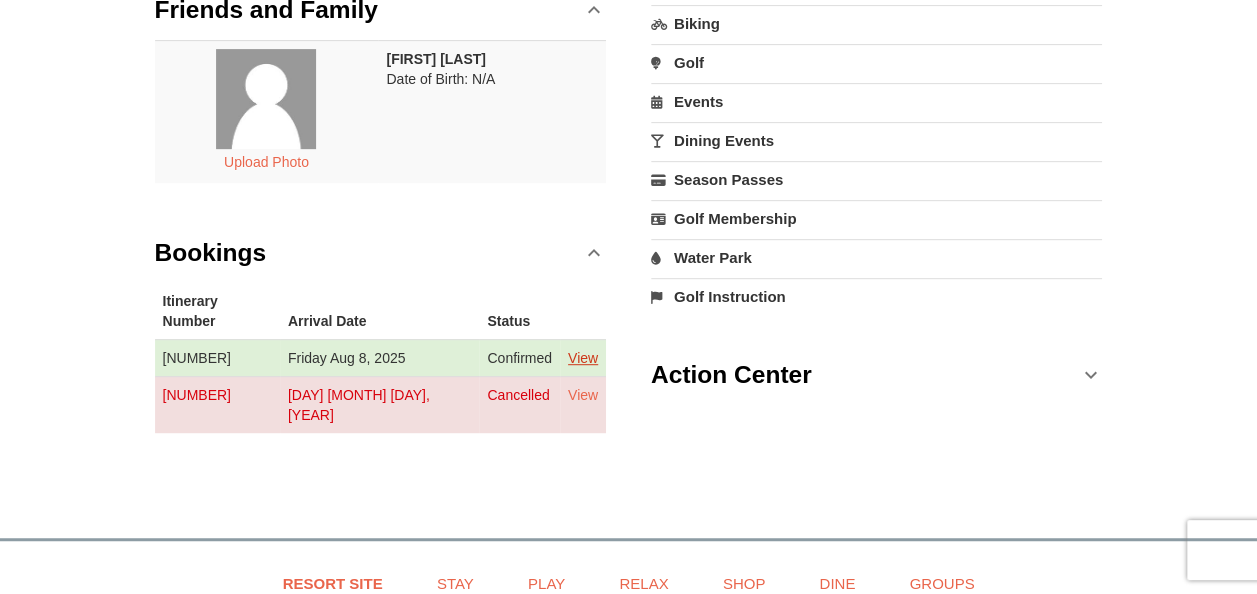 click on "View" at bounding box center [583, 358] 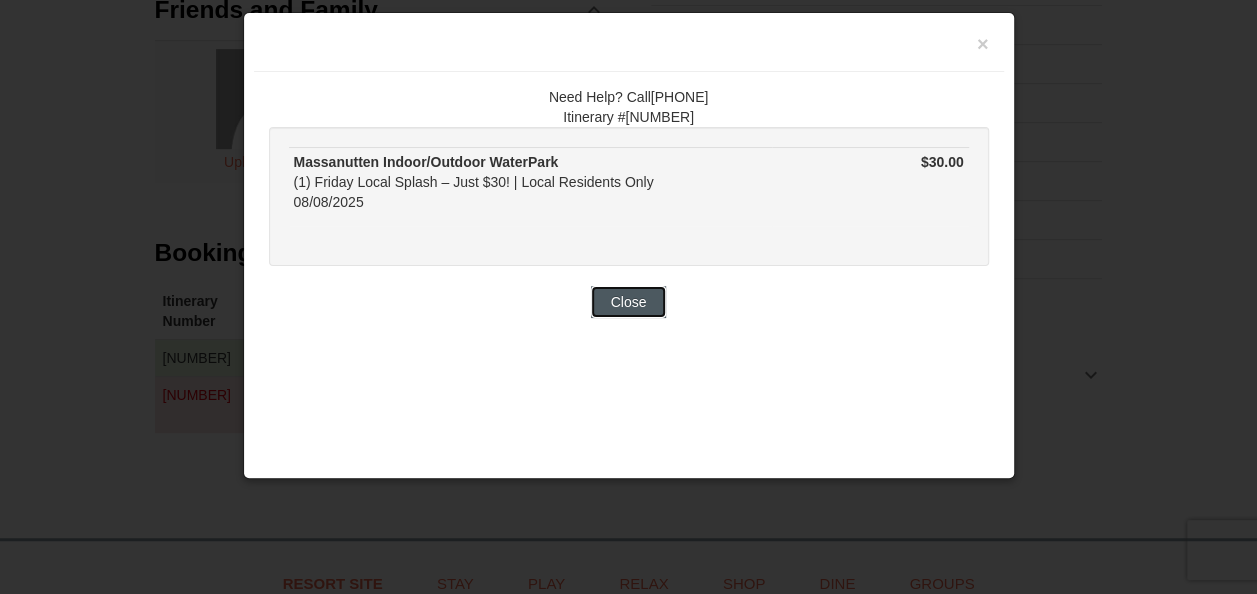 click on "Close" at bounding box center (629, 302) 